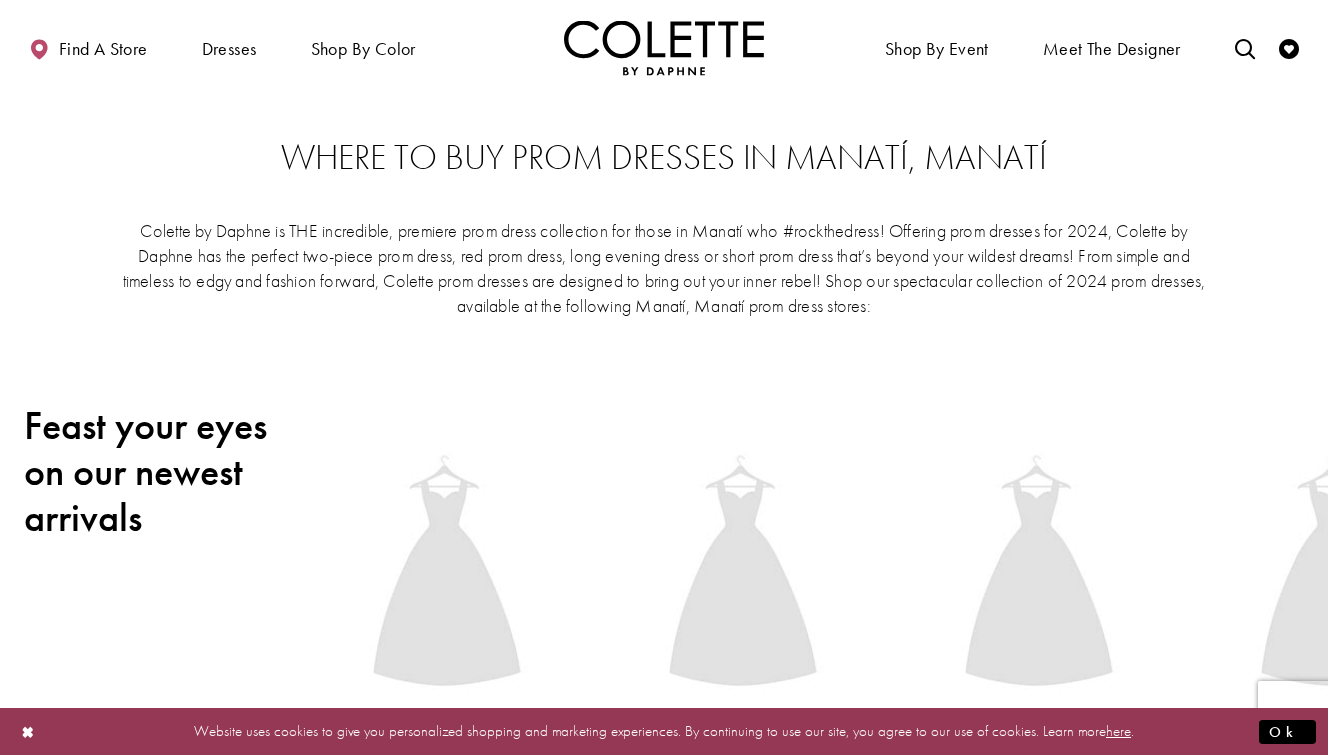 scroll, scrollTop: 0, scrollLeft: 0, axis: both 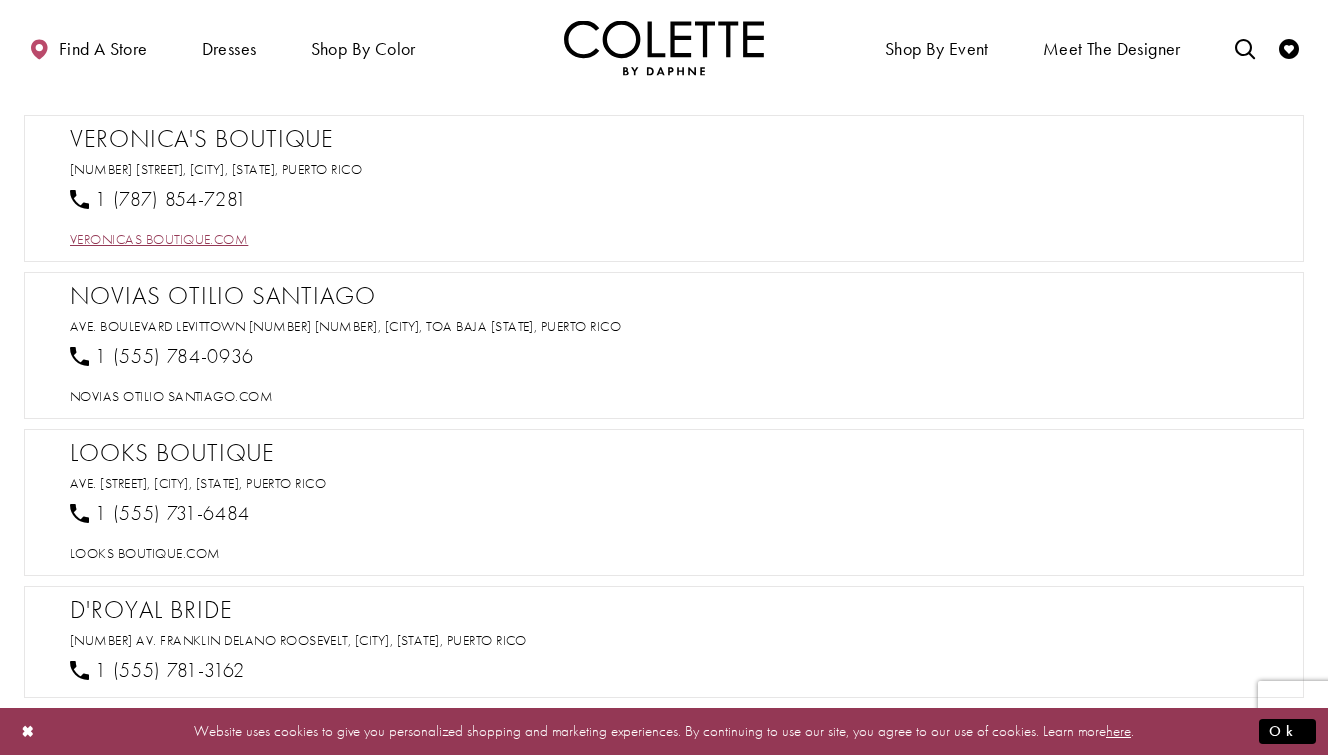 click on "[WEBSITE]" at bounding box center (159, 239) 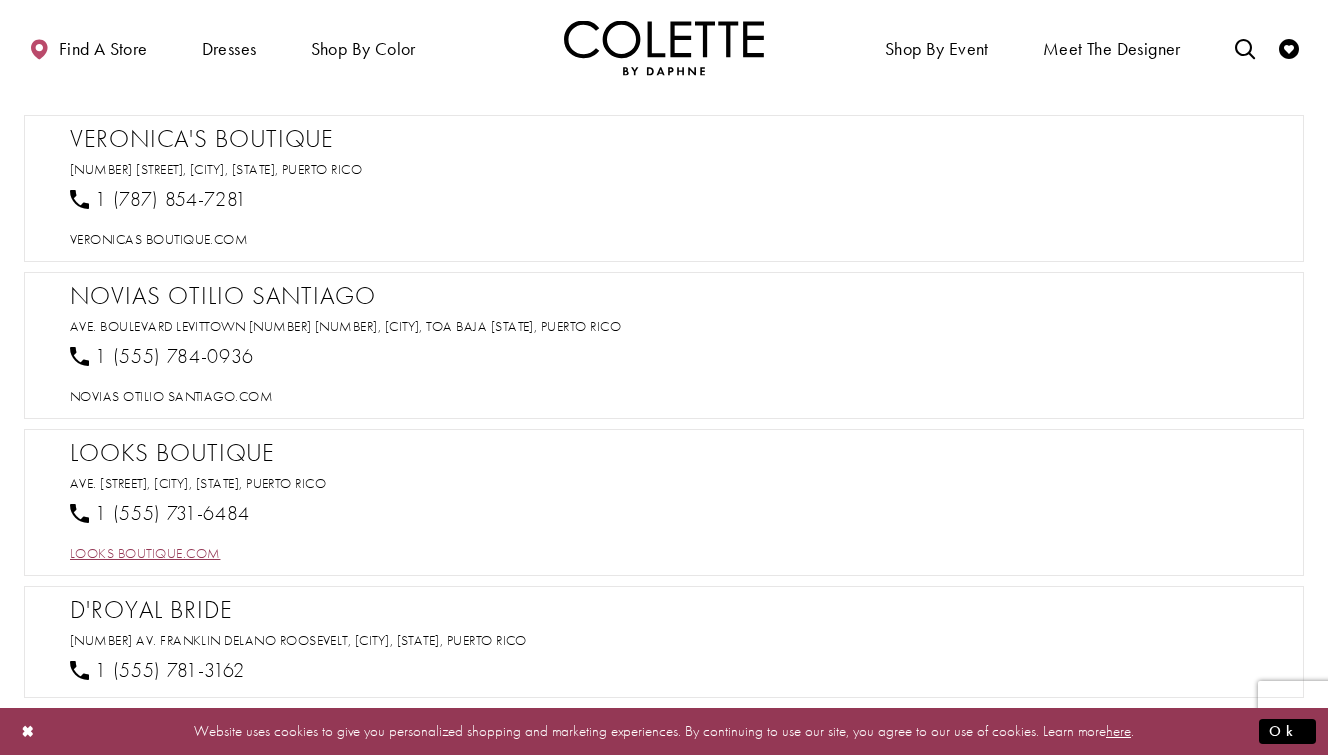 click on "[WEBSITE]" at bounding box center (145, 553) 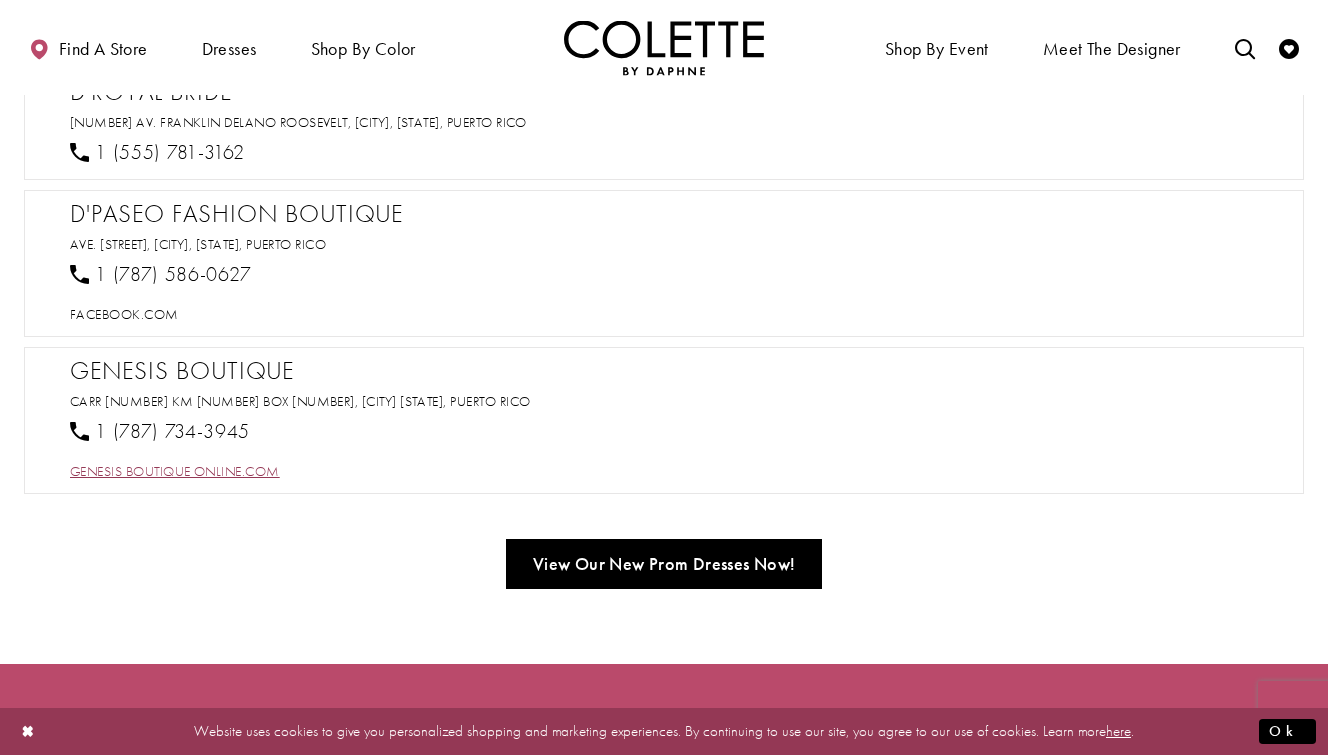 scroll, scrollTop: 1553, scrollLeft: 0, axis: vertical 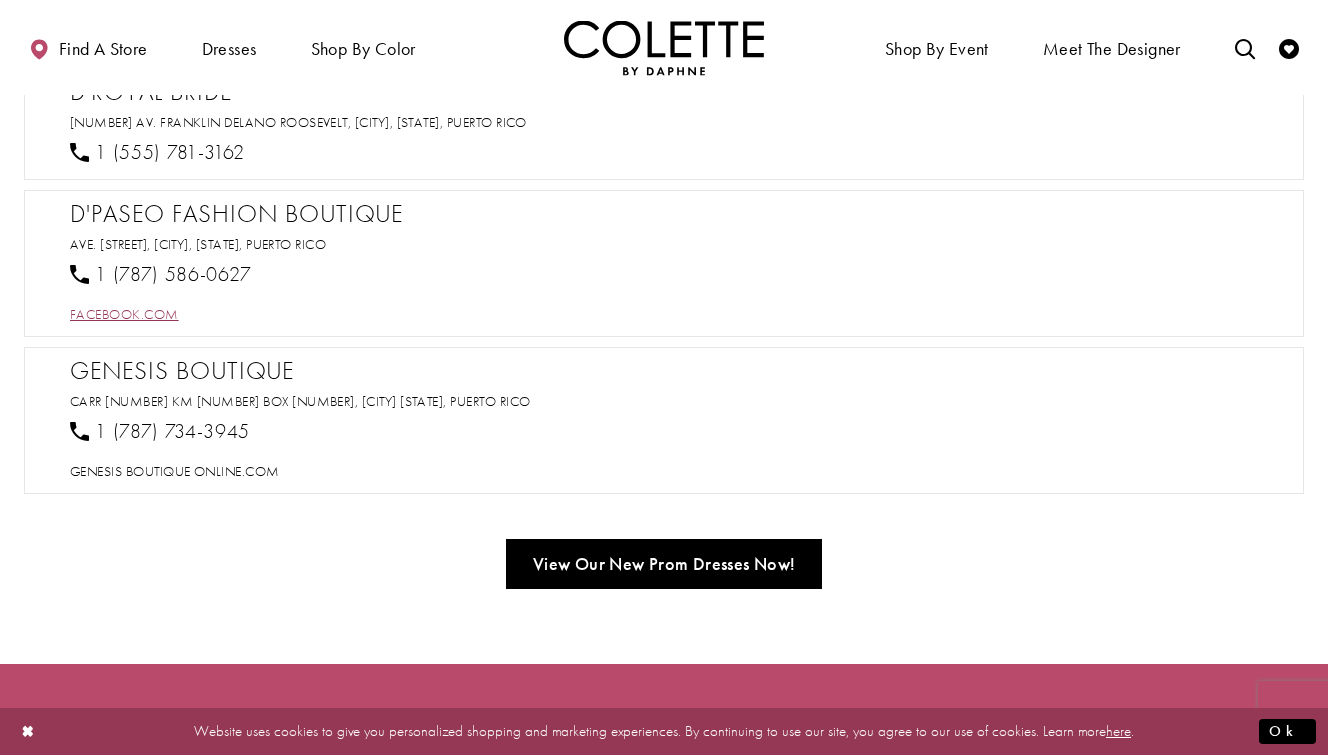click on "[WEBSITE]" at bounding box center [124, 314] 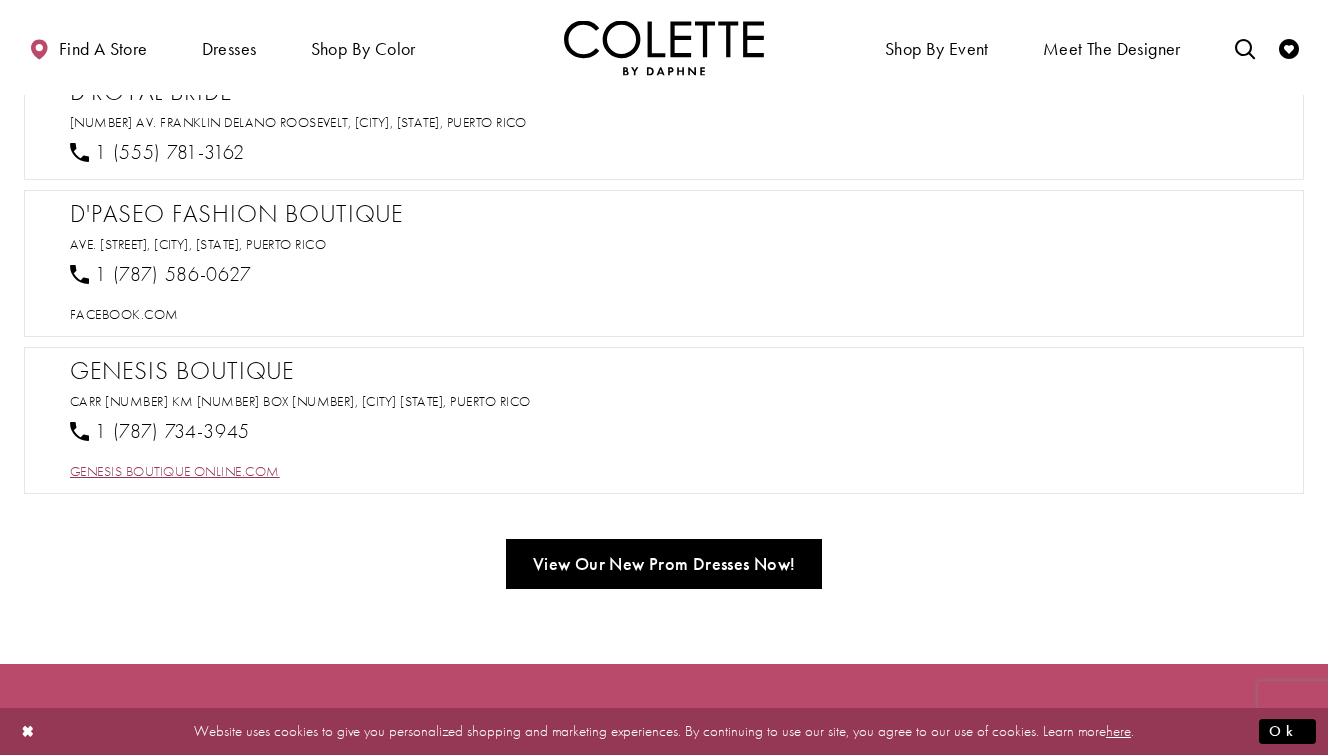 click on "[WEBSITE]" at bounding box center (175, 471) 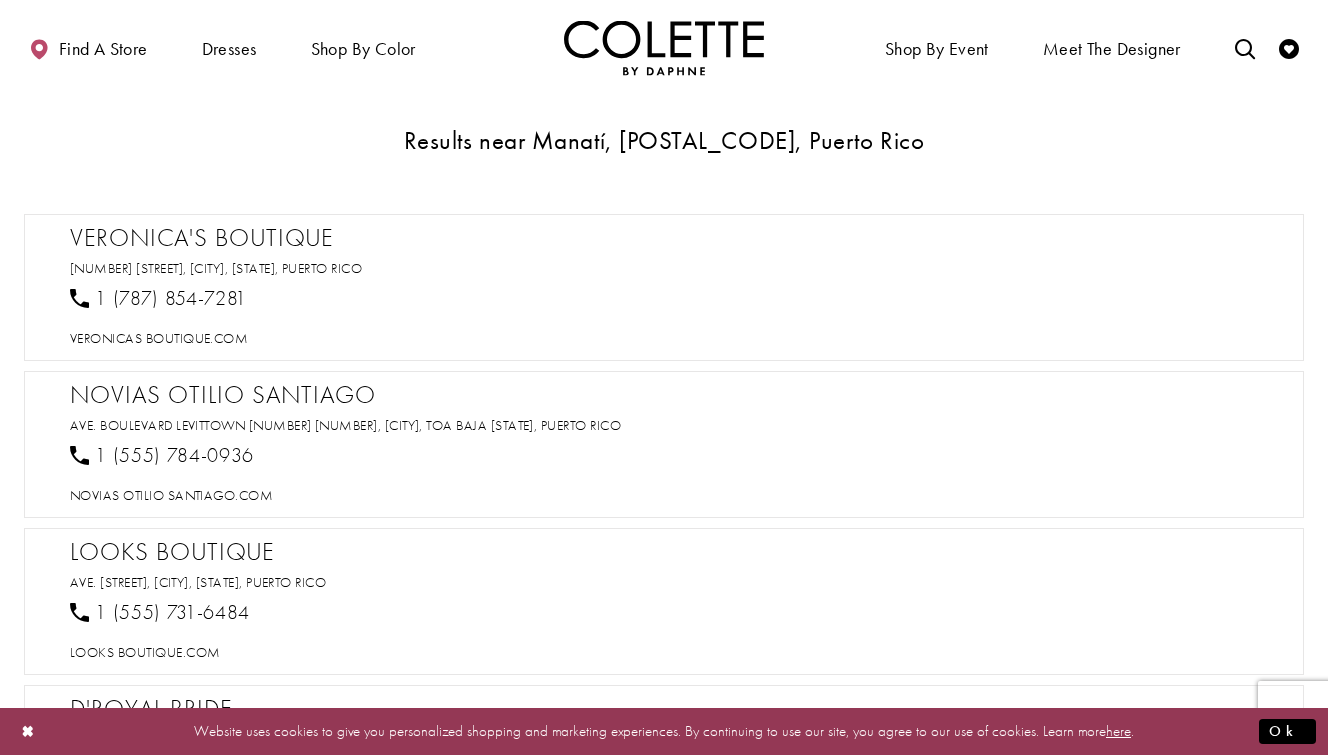 scroll, scrollTop: 935, scrollLeft: 0, axis: vertical 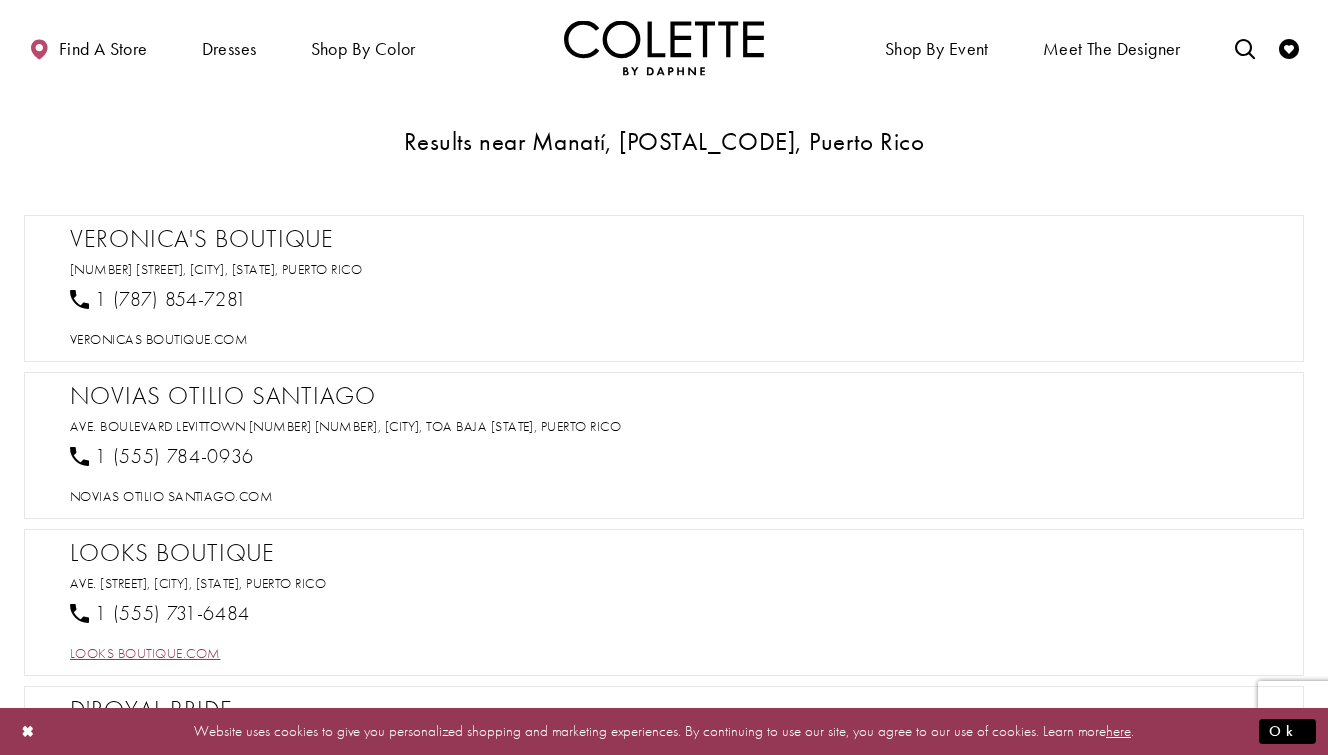 click on "[WEBSITE]" at bounding box center [145, 653] 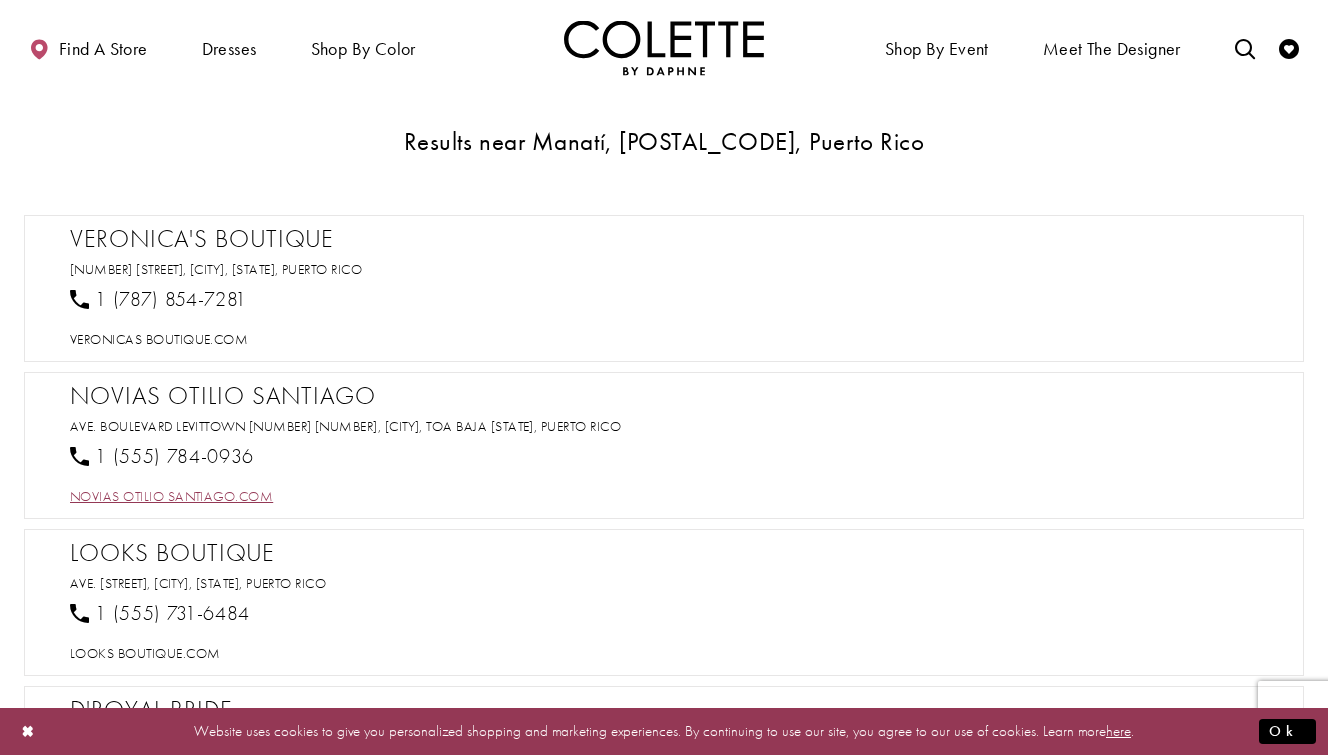 click on "[WEBSITE]" at bounding box center (171, 496) 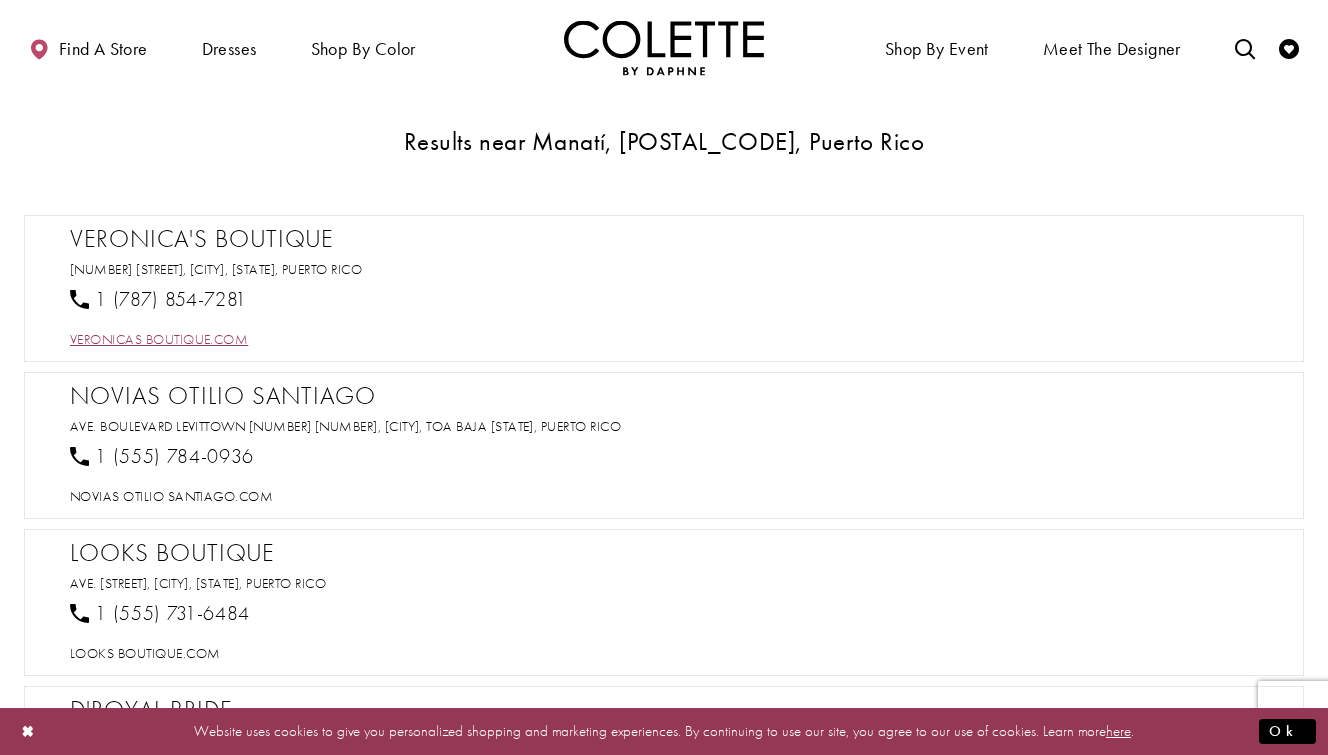 click on "[WEBSITE]" at bounding box center [159, 339] 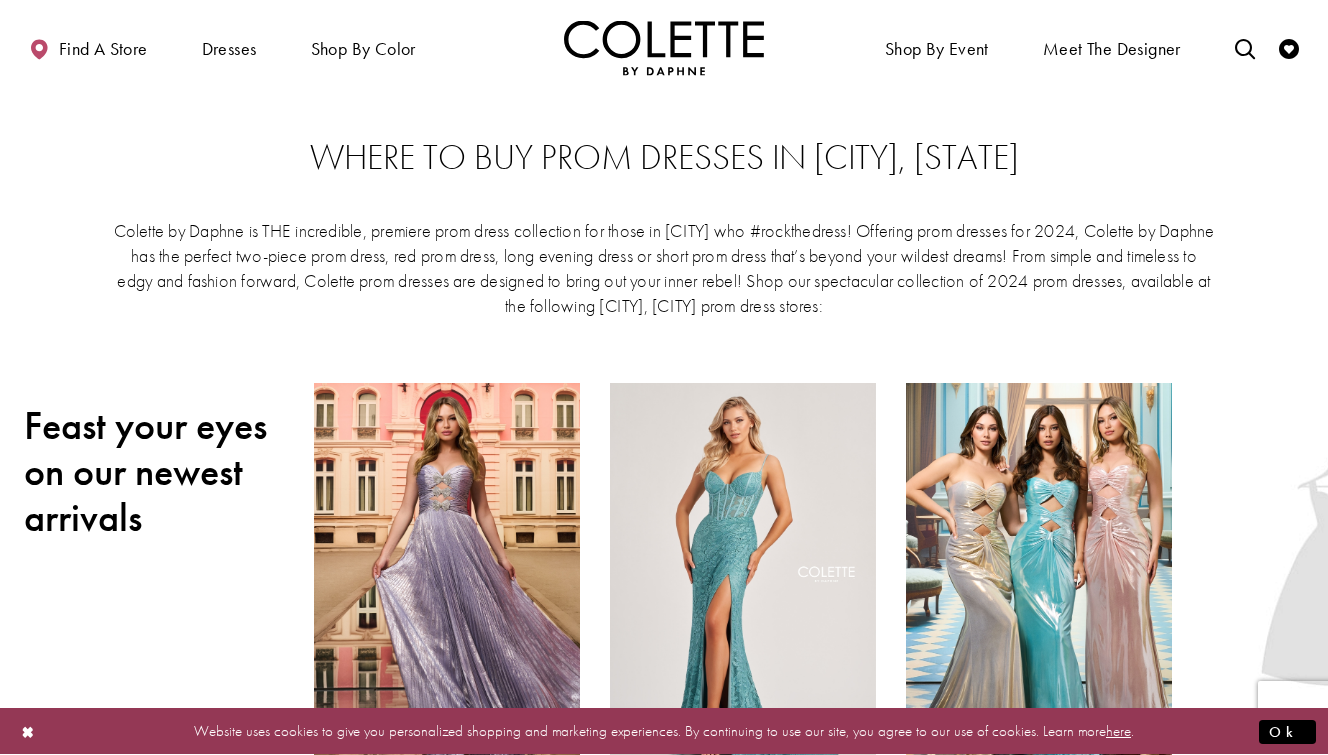 scroll, scrollTop: 0, scrollLeft: 0, axis: both 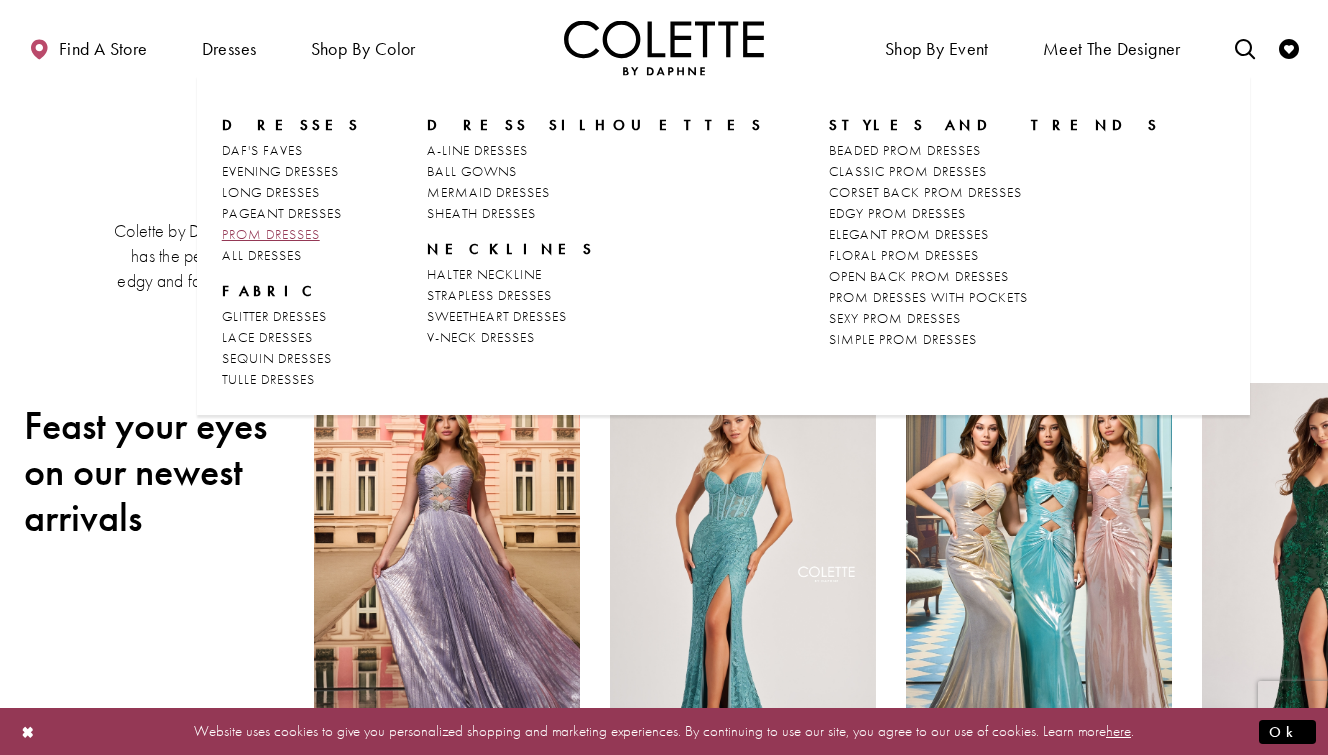 click on "PROM DRESSES" at bounding box center (271, 234) 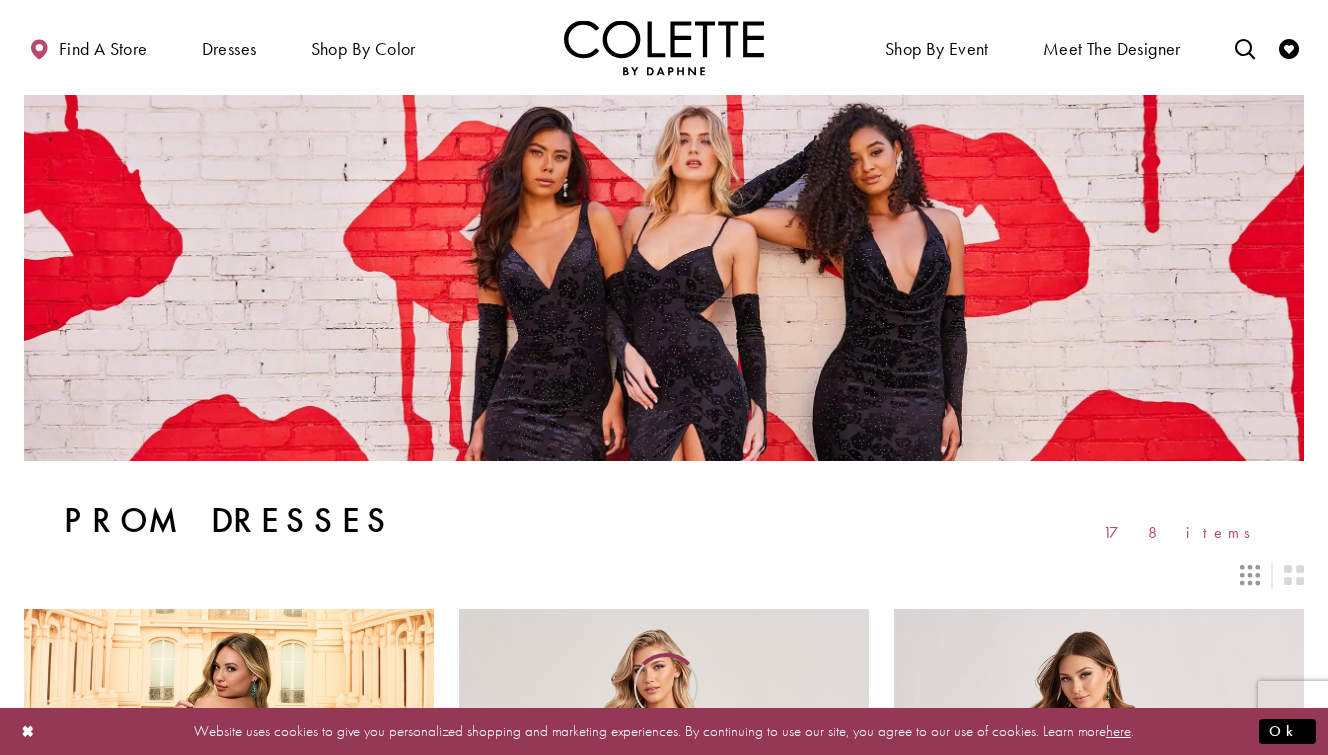 scroll, scrollTop: 0, scrollLeft: 0, axis: both 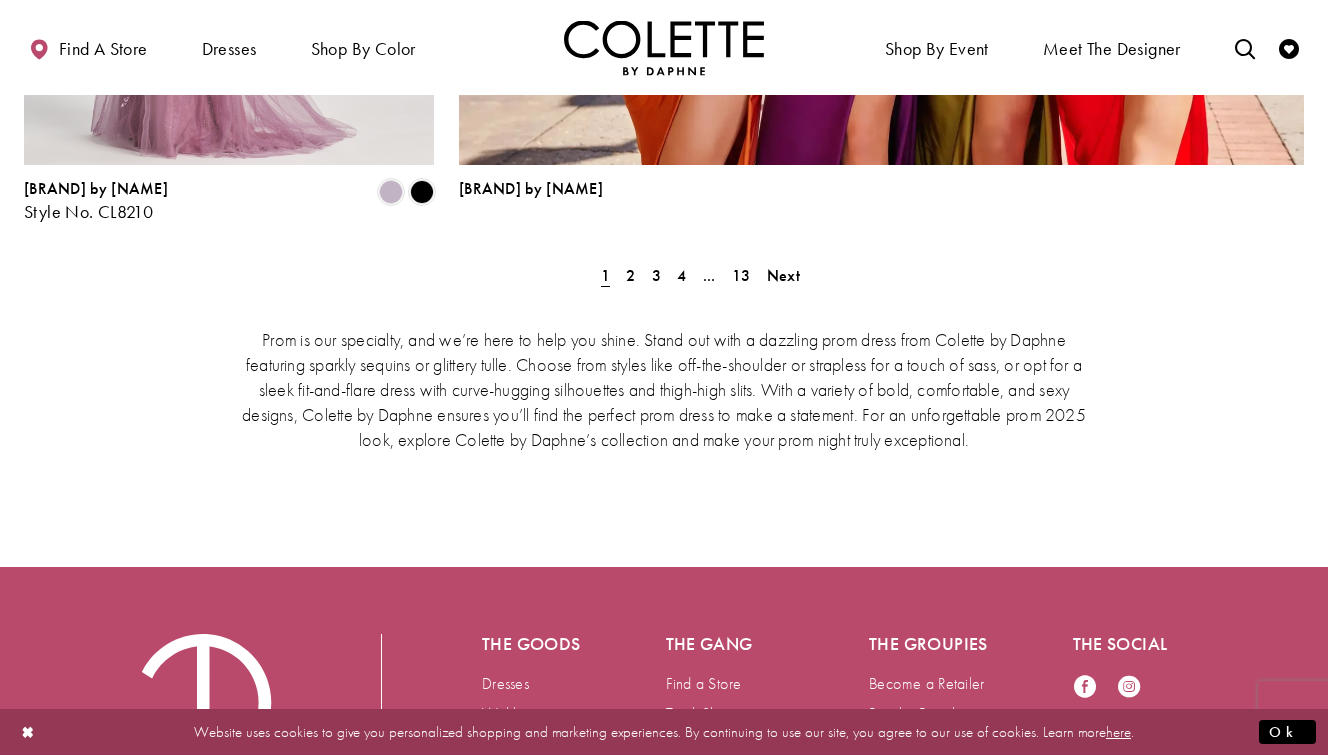 click on "Prom is our specialty, and we’re here to help you shine. Stand out with a dazzling prom dress from Colette by Daphne featuring sparkly sequins or glittery tulle. Choose from styles like off-the-shoulder or strapless for a touch of sass, or opt for a sleek fit-and-flare dress with curve-hugging silhouettes and thigh-high slits. With a variety of bold, comfortable, and sexy designs, Colette by Daphne ensures you’ll find the perfect prom dress to make a statement. For an unforgettable prom 2025 look, explore Colette by Daphne’s collection and make your prom night truly exceptional." at bounding box center (664, 388) 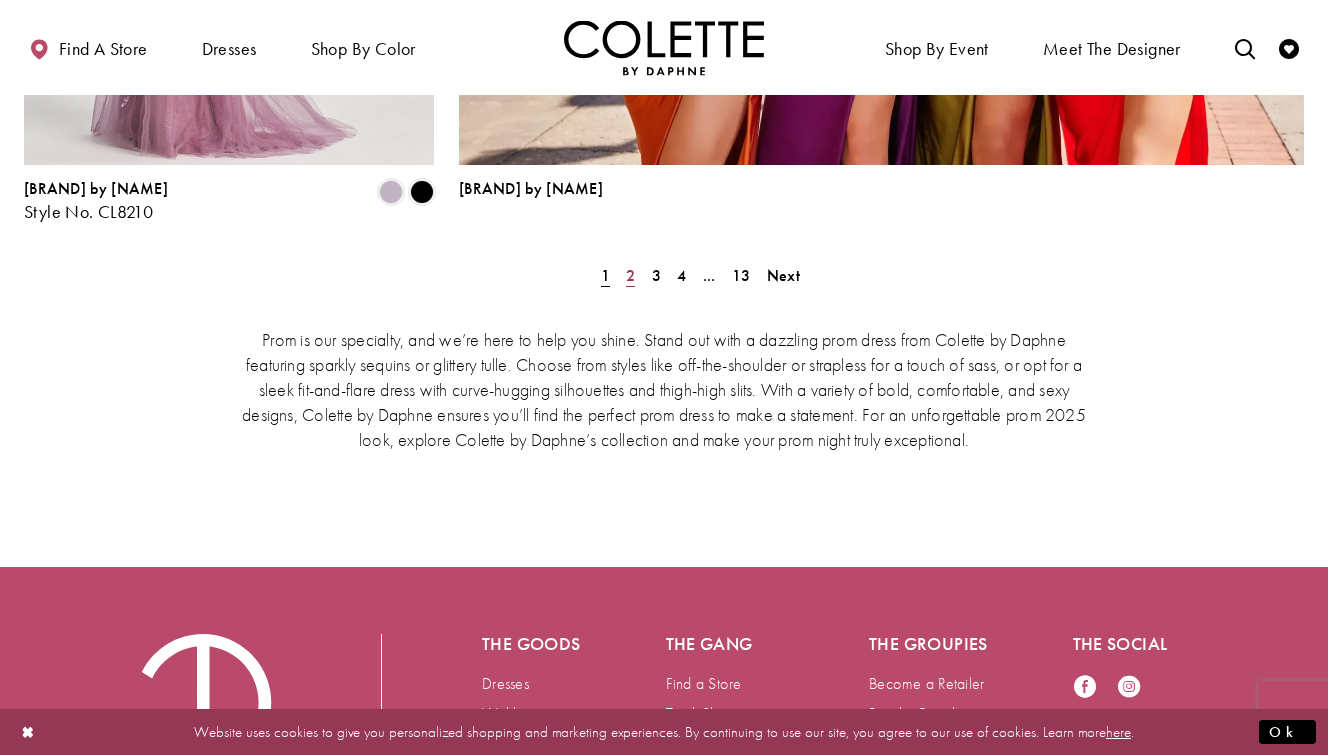 click on "2" at bounding box center (630, 275) 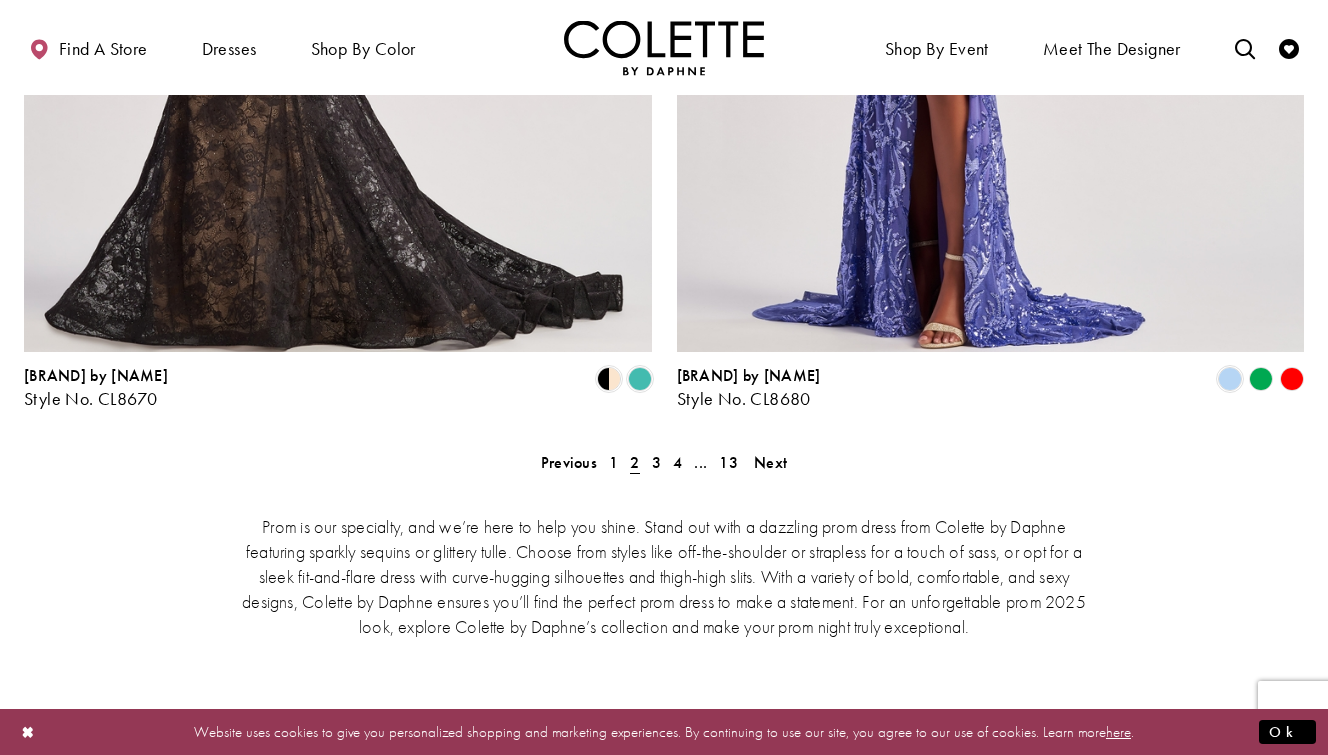 scroll, scrollTop: 4024, scrollLeft: 0, axis: vertical 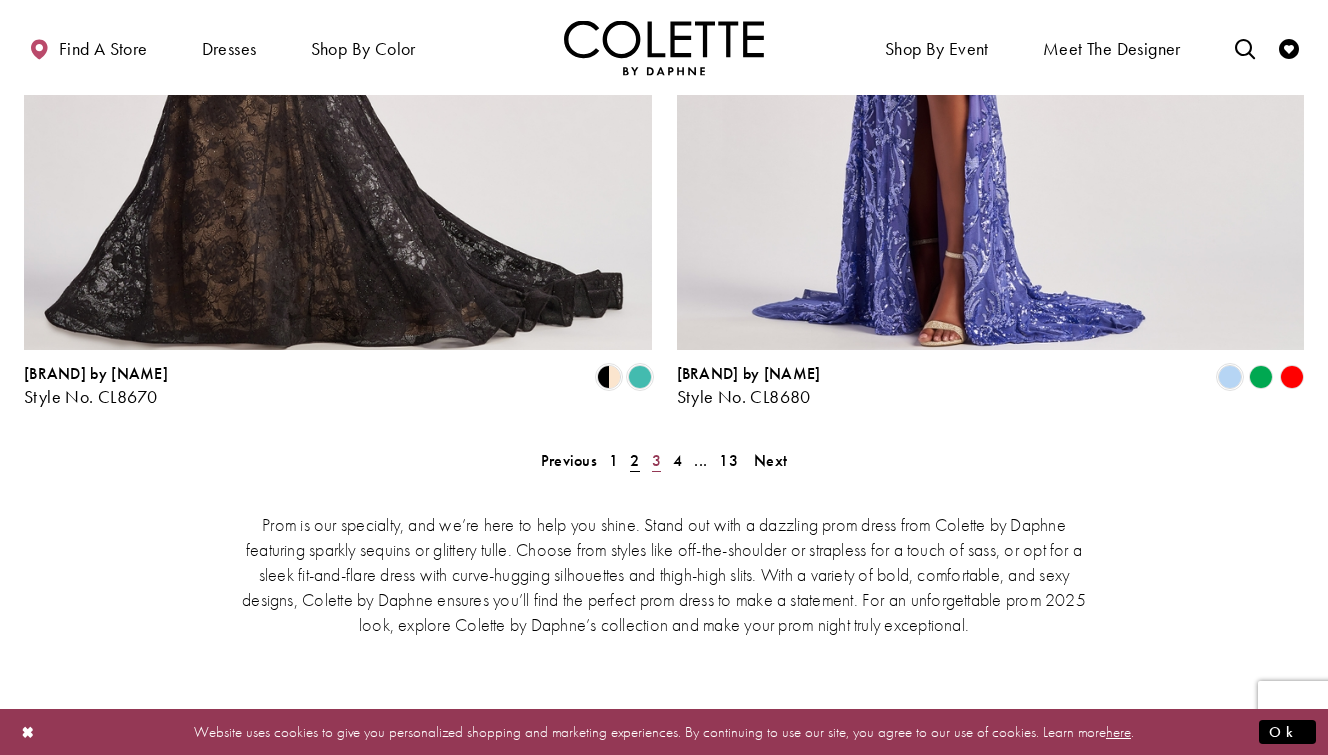 click on "3" at bounding box center (569, 460) 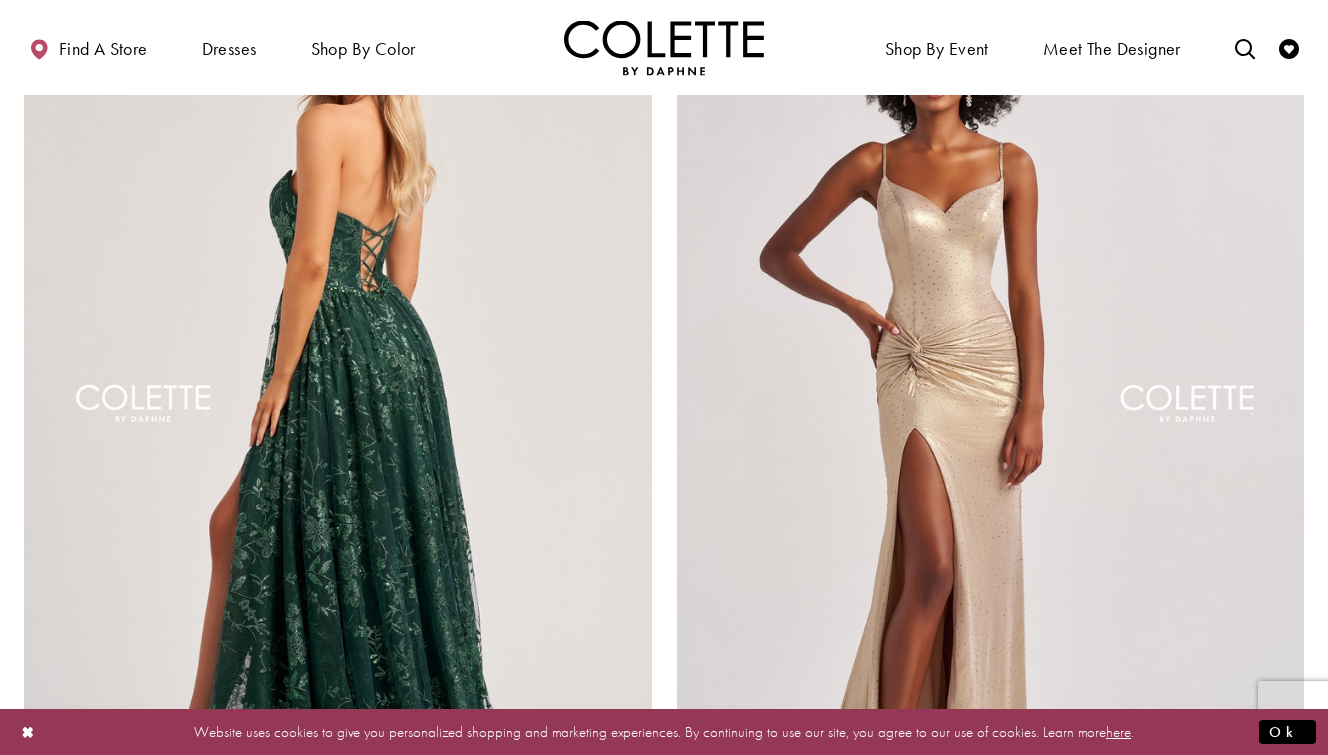 scroll, scrollTop: 3504, scrollLeft: 0, axis: vertical 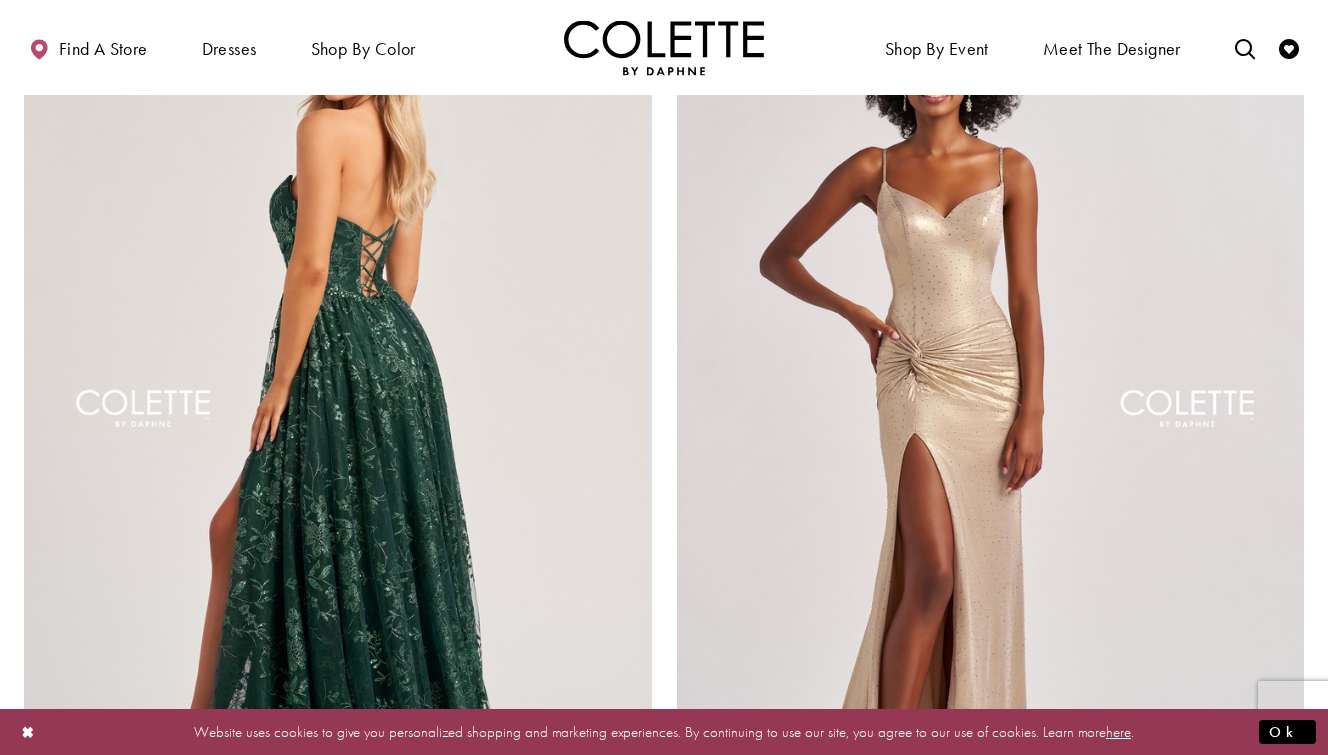 click at bounding box center [338, 414] 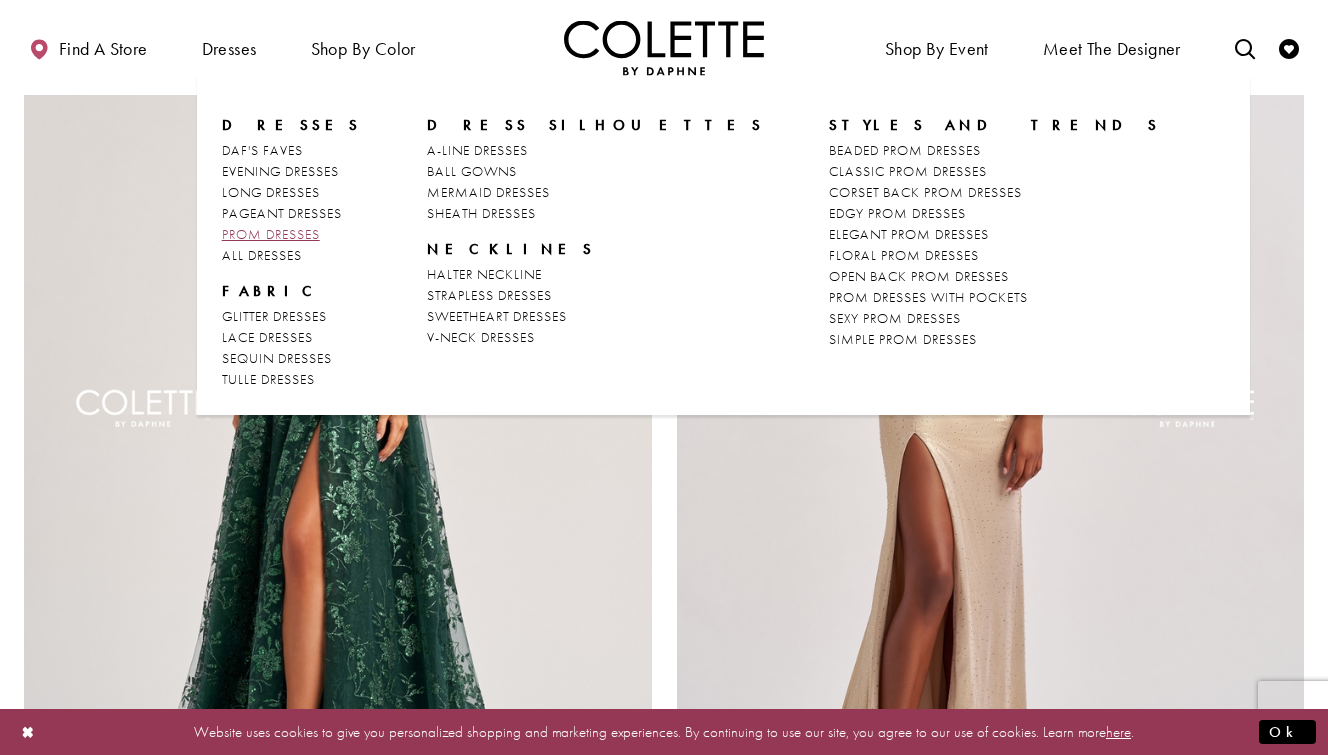 scroll, scrollTop: 3485, scrollLeft: 0, axis: vertical 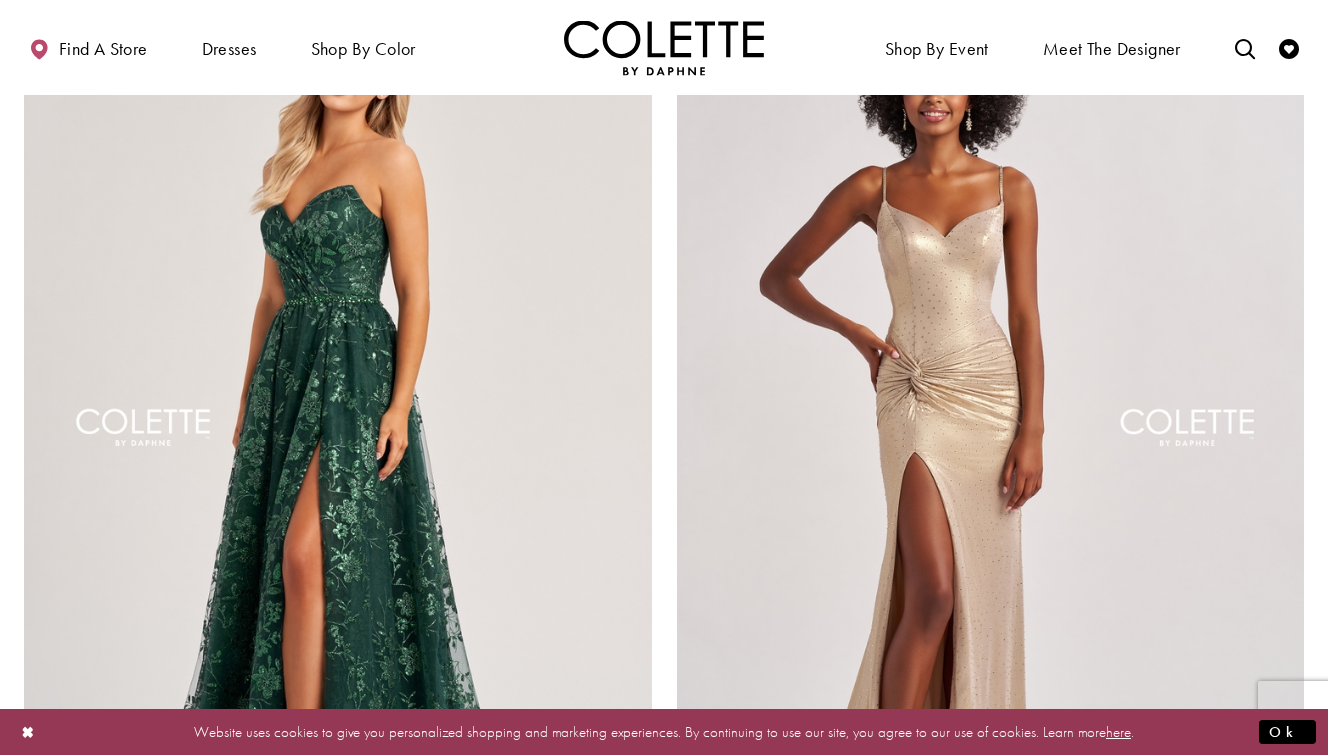 click on "Colette by Daphne
Style No. CL8260
Skip Color List #fc77fb30df to end
Color List #fc77fb30df End" at bounding box center (338, 462) 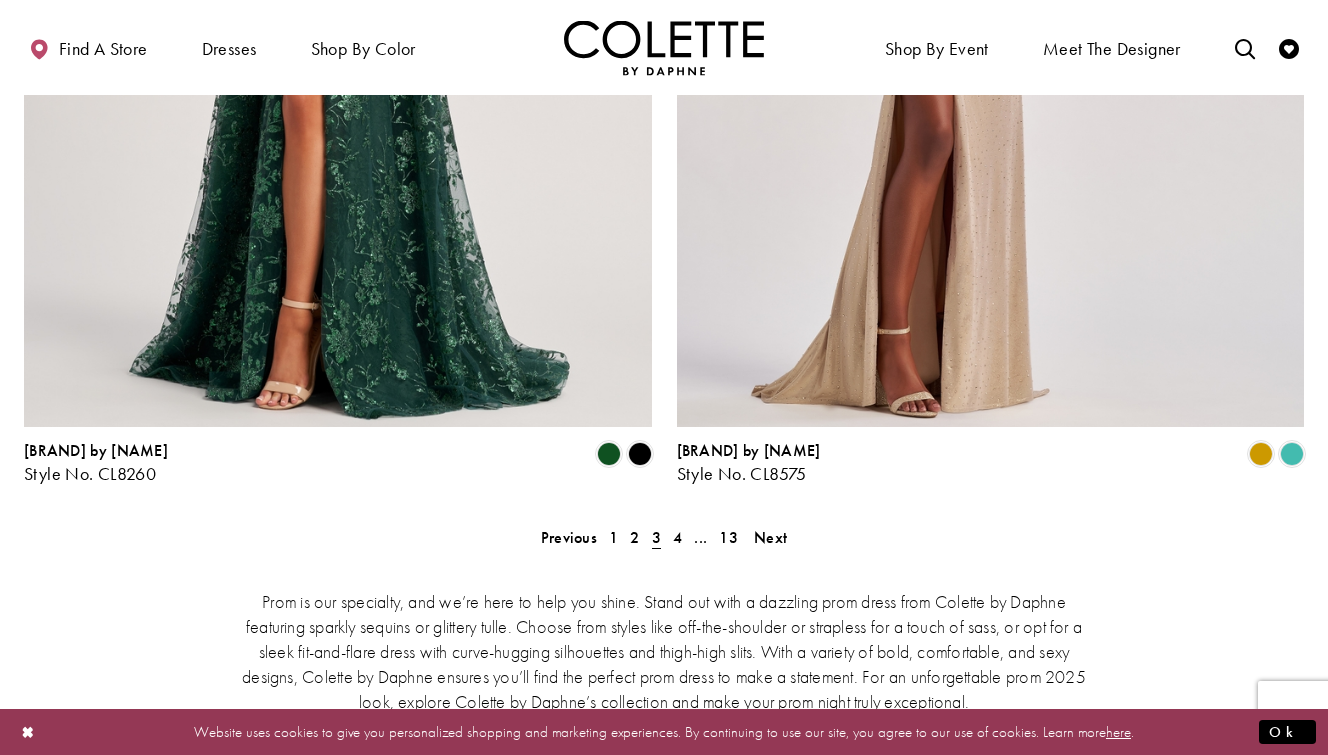 scroll, scrollTop: 3943, scrollLeft: 0, axis: vertical 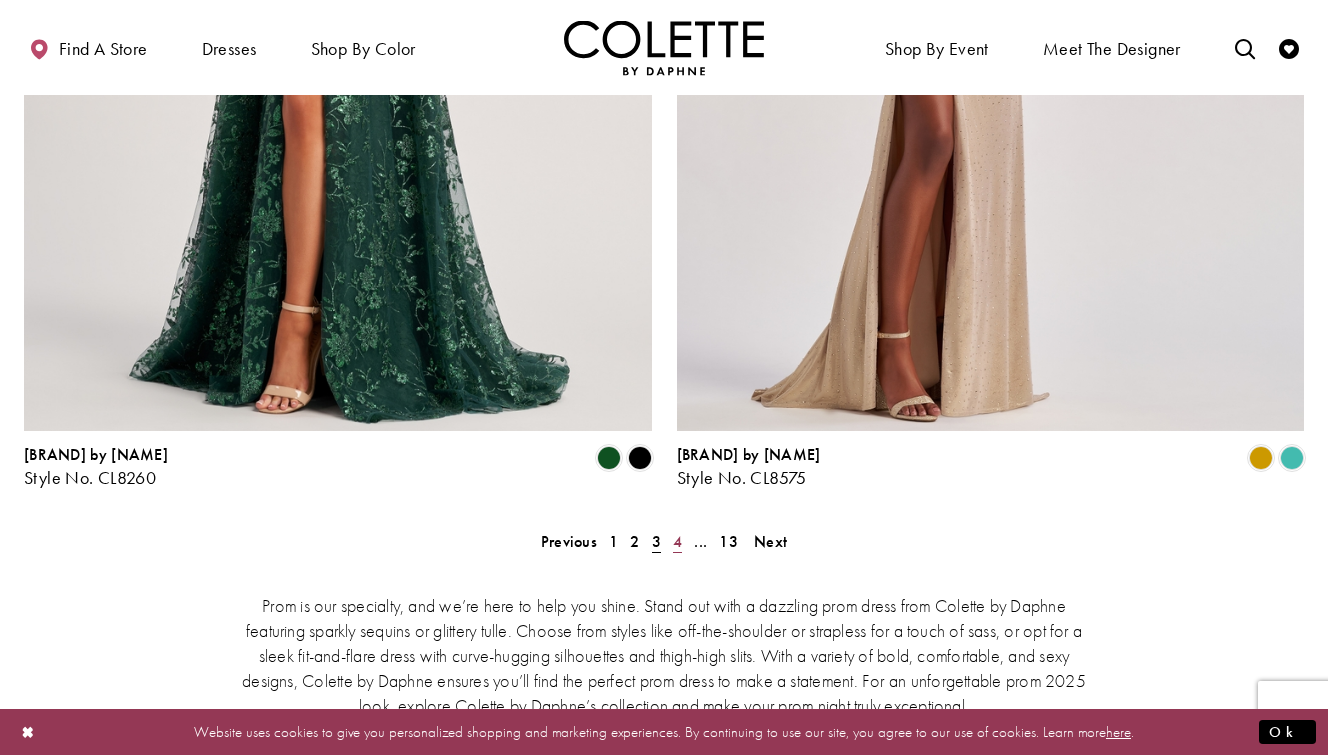 click on "4" at bounding box center (569, 541) 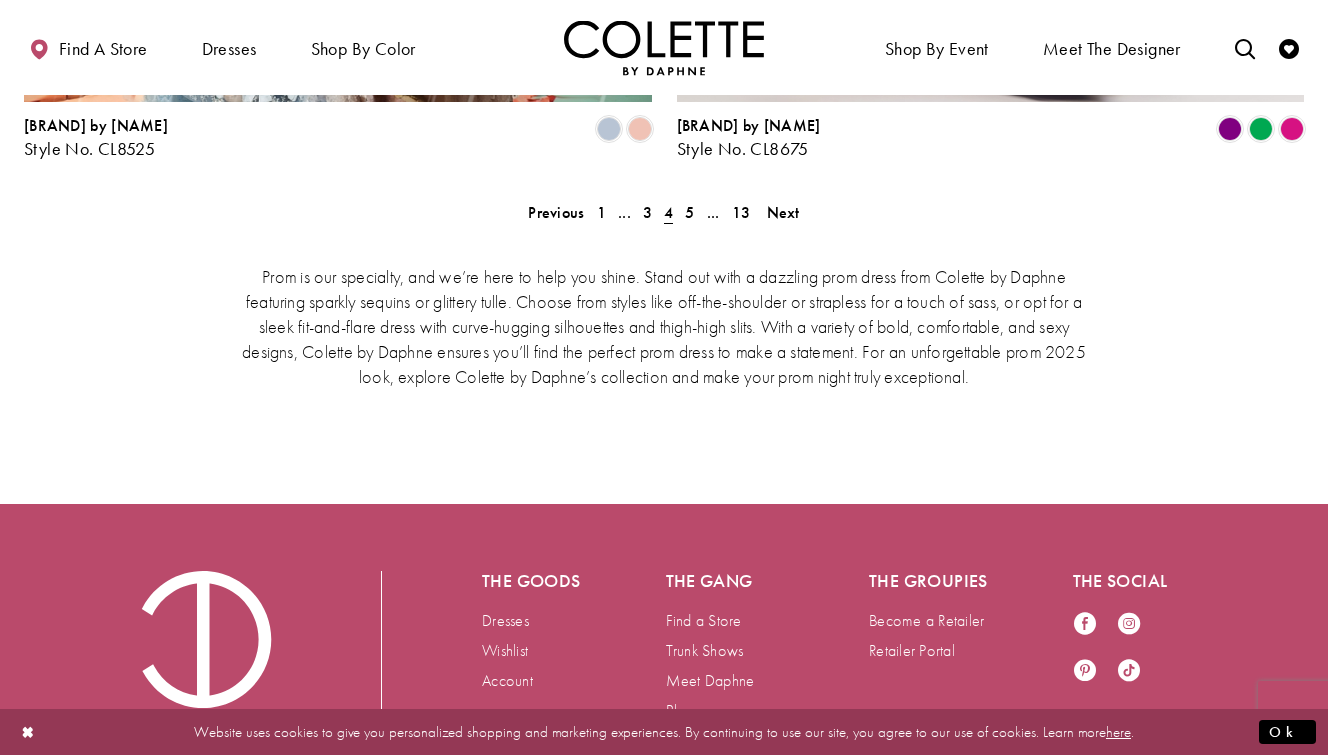 scroll, scrollTop: 4273, scrollLeft: 0, axis: vertical 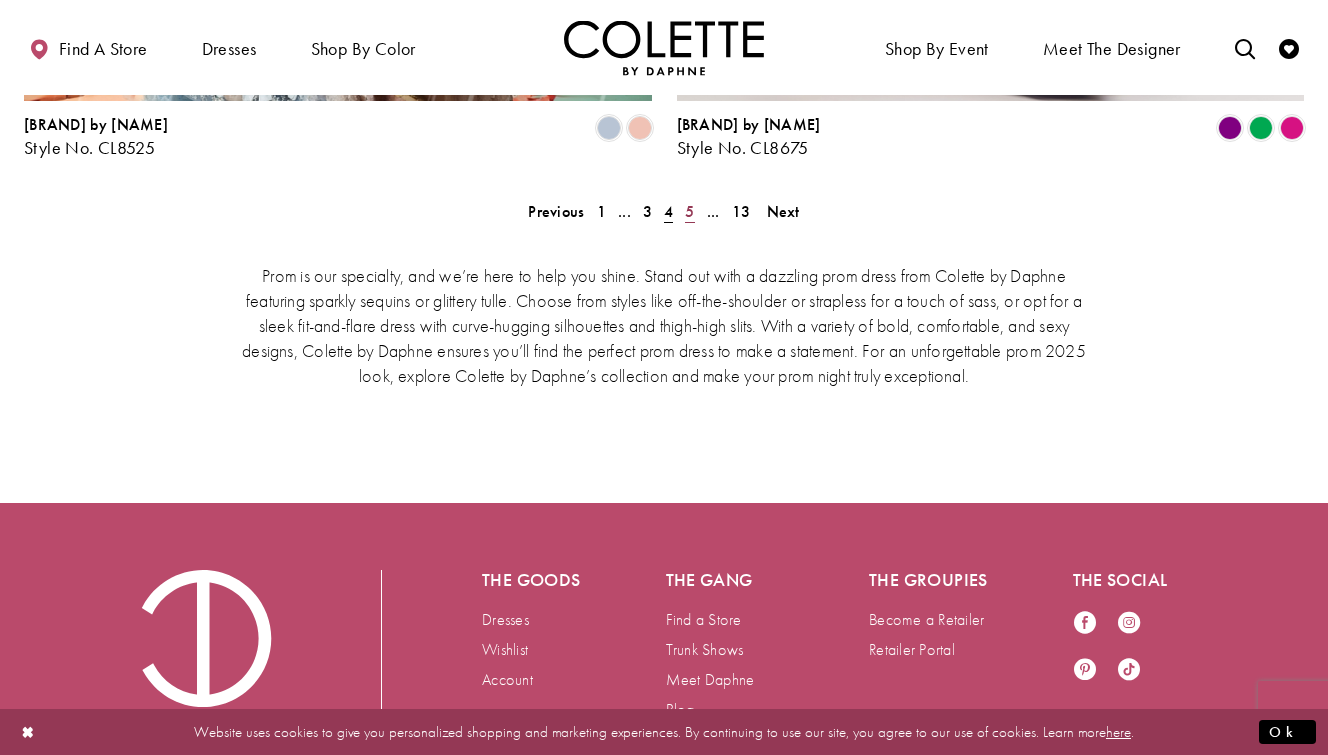 click on "5" at bounding box center (556, 211) 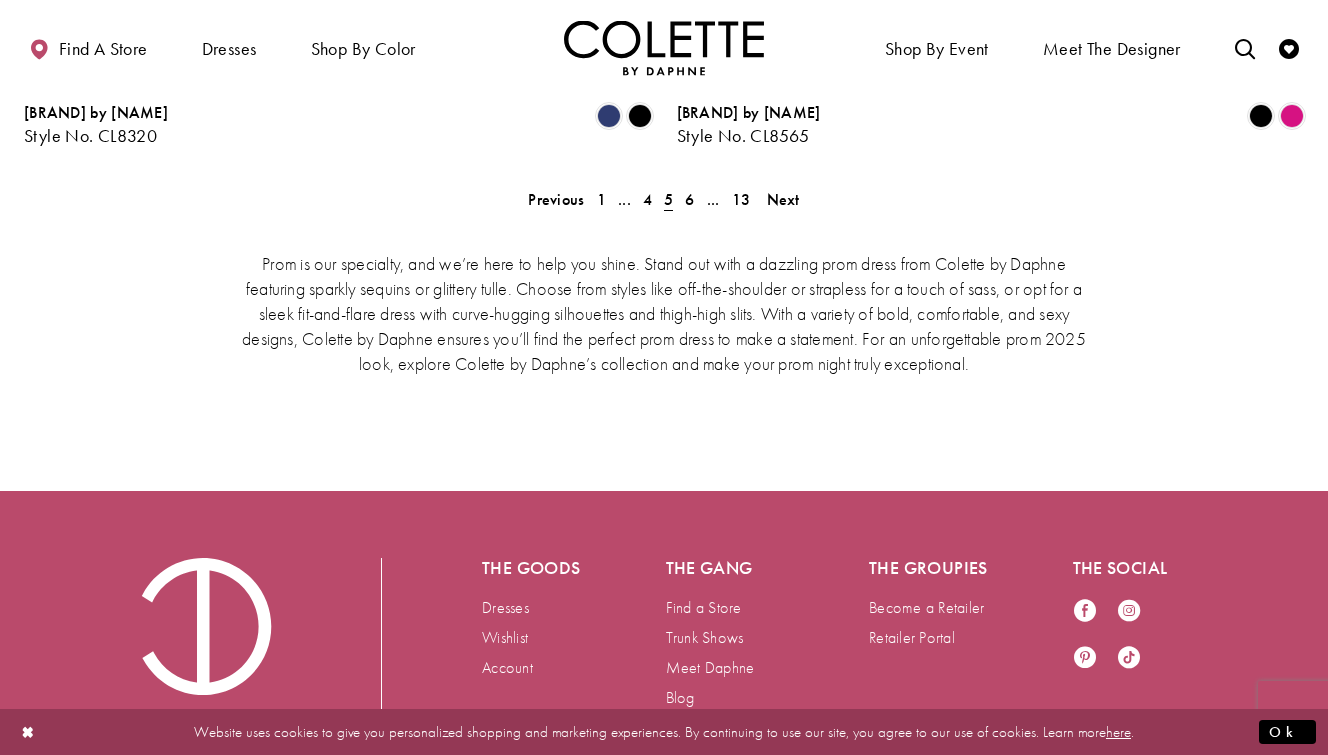scroll, scrollTop: 4293, scrollLeft: 0, axis: vertical 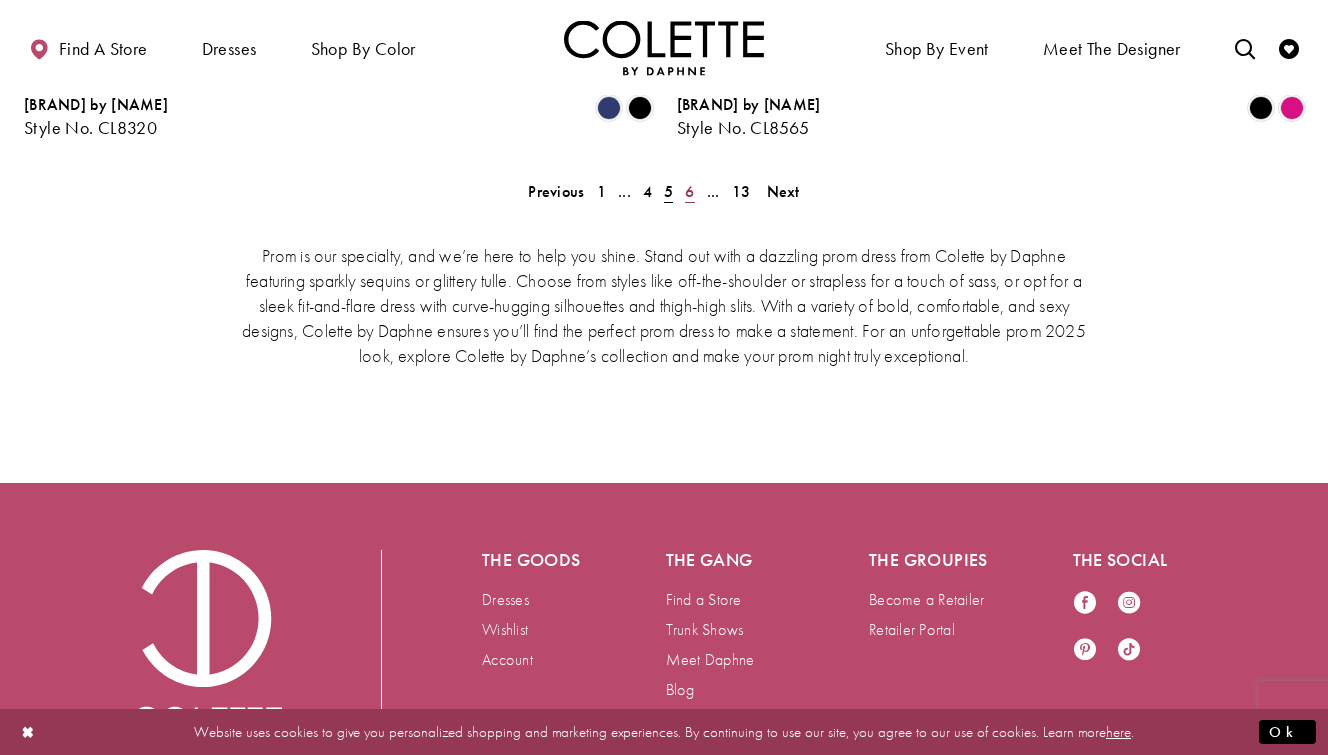click on "6" at bounding box center [556, 191] 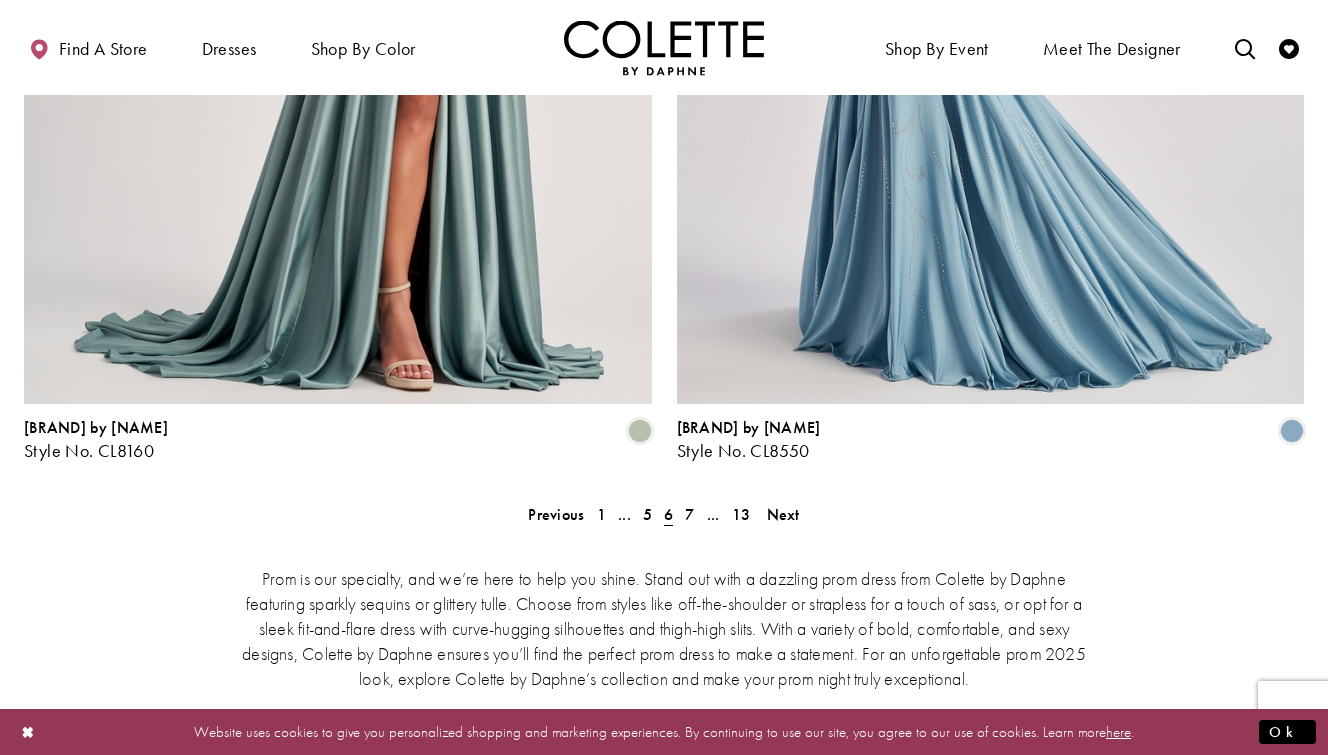 scroll, scrollTop: 3973, scrollLeft: 0, axis: vertical 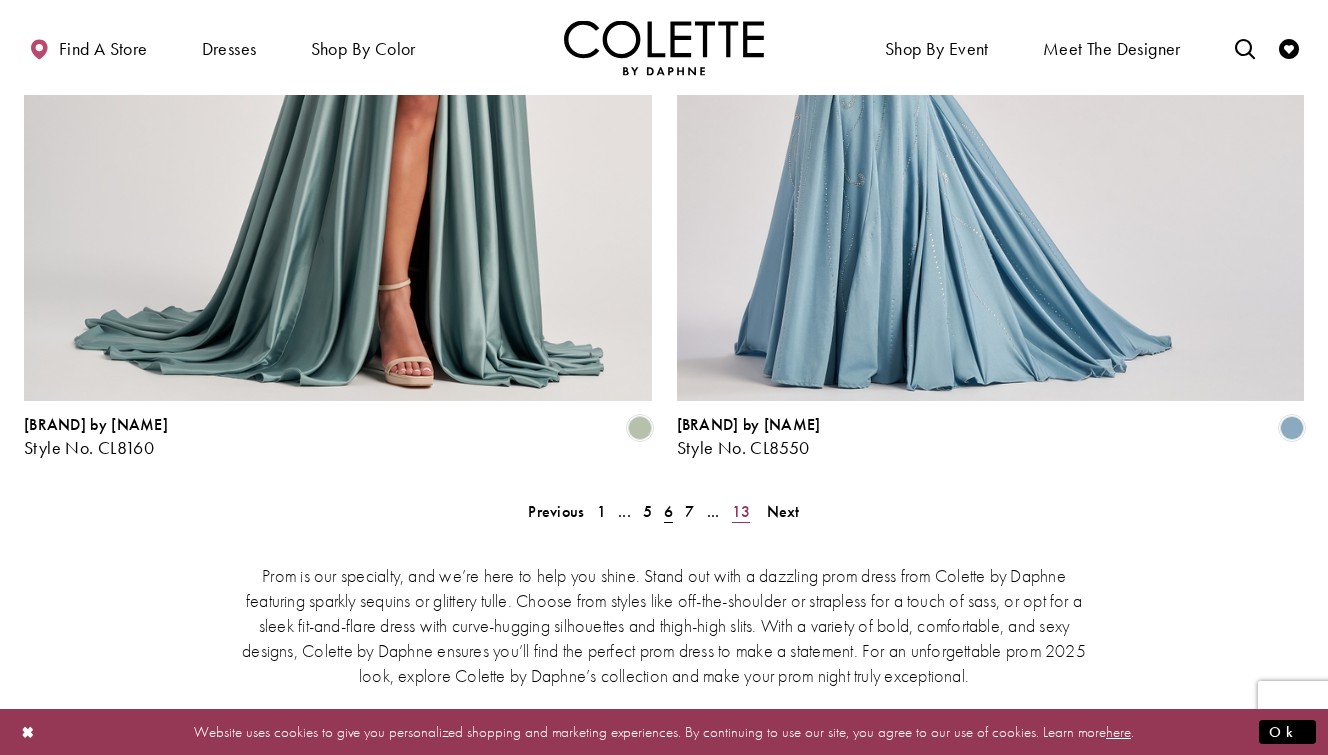 click on "13" at bounding box center (741, 511) 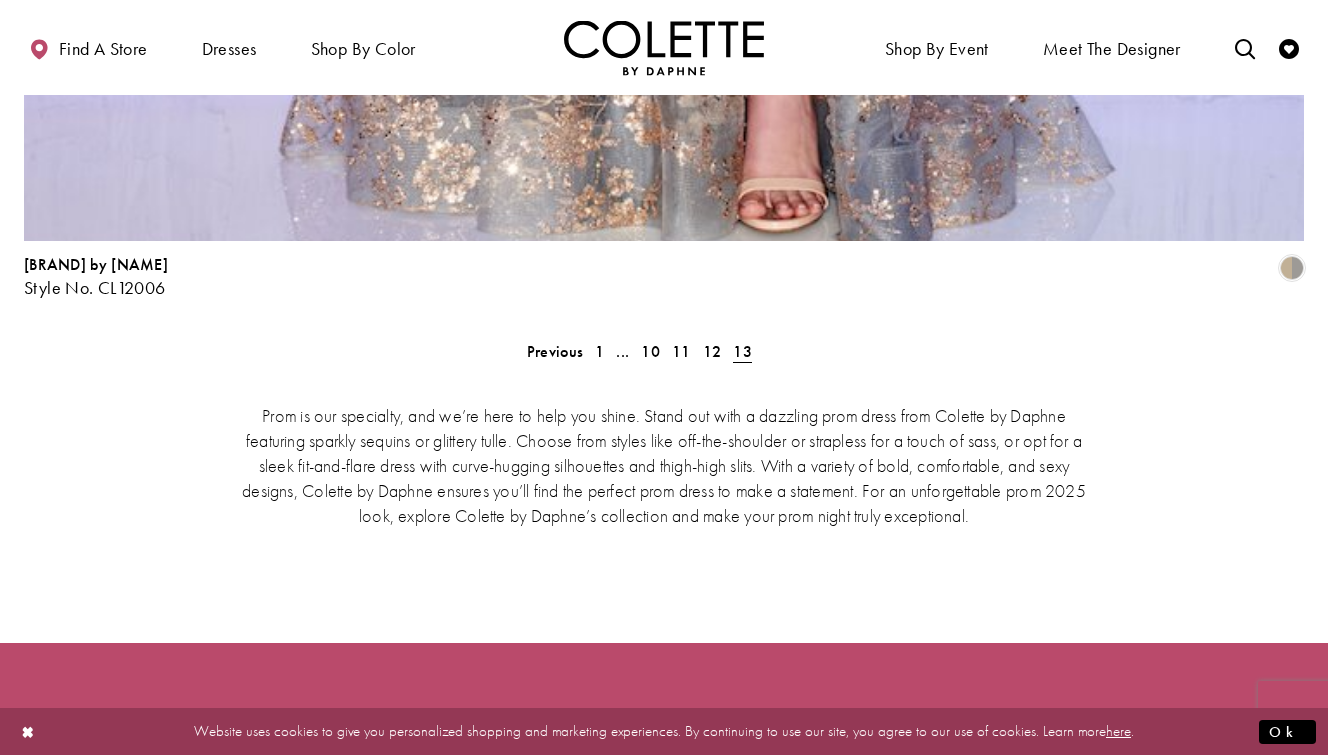 scroll, scrollTop: 4241, scrollLeft: 0, axis: vertical 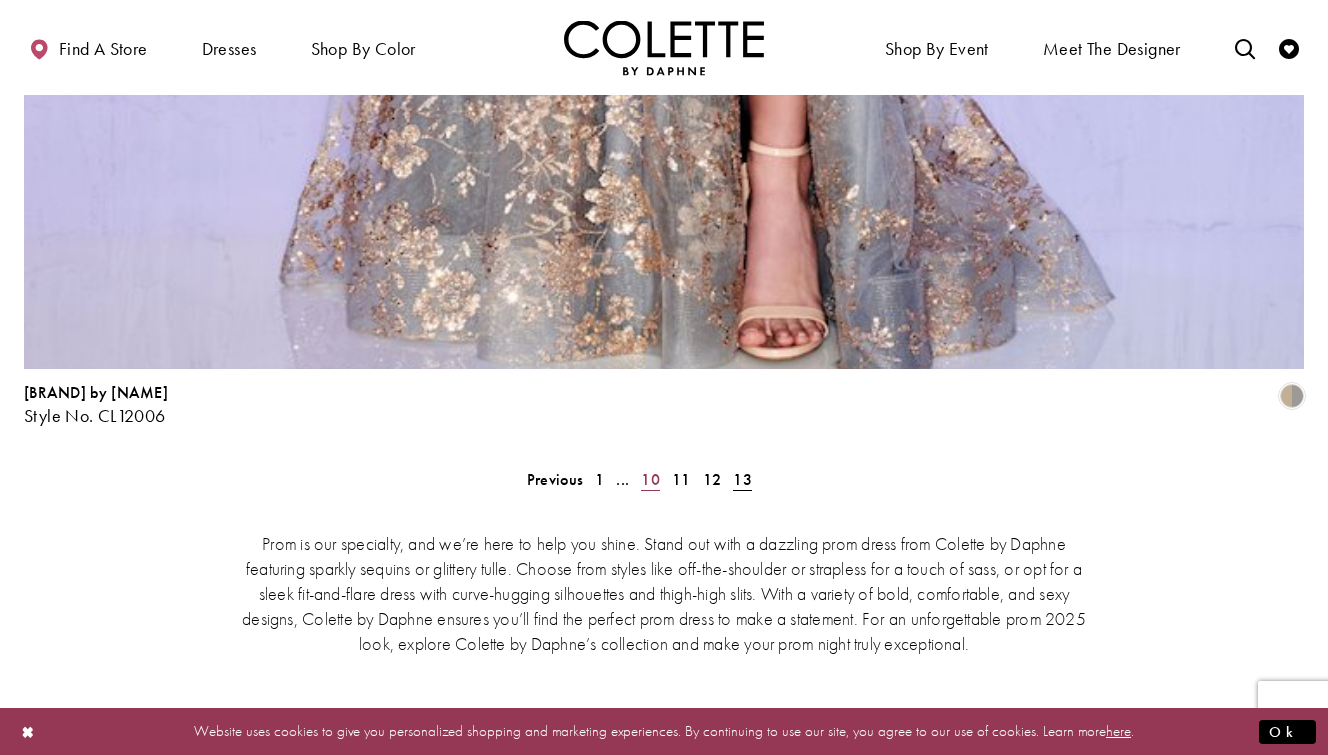 click on "10" at bounding box center [650, 479] 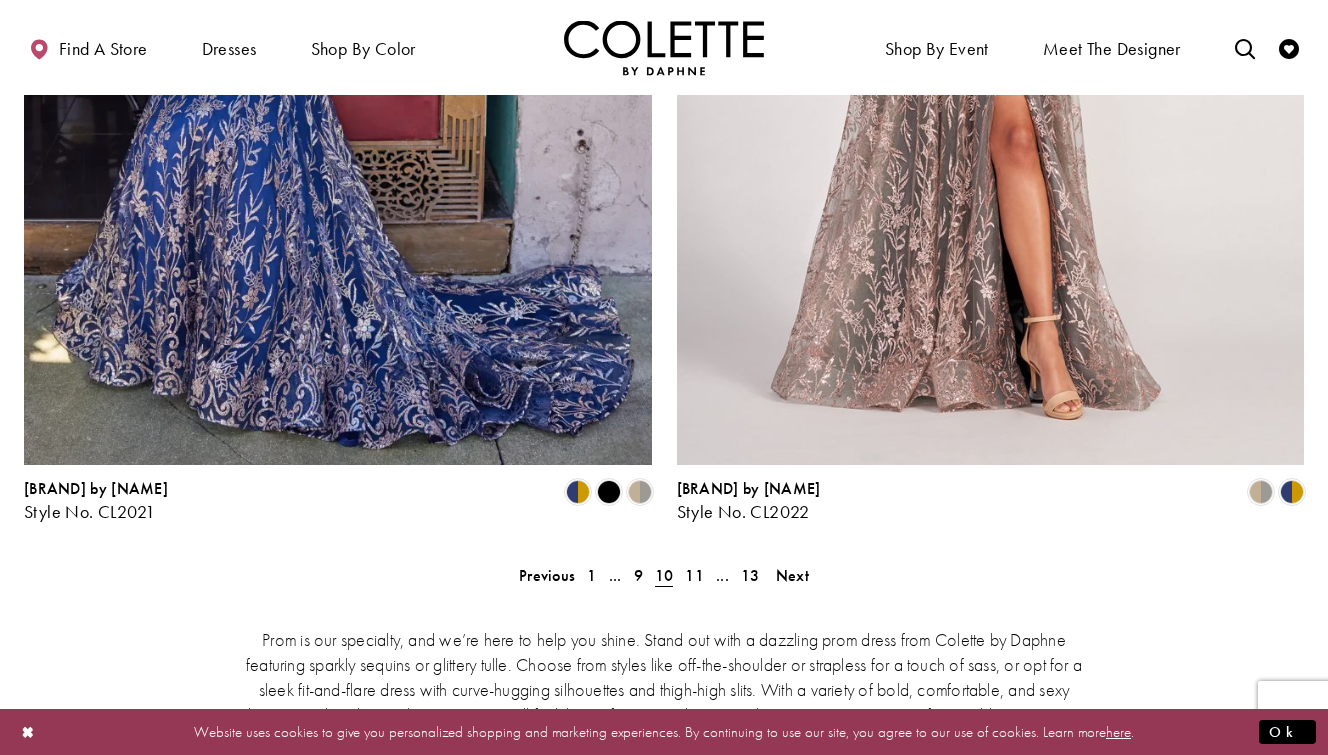 scroll, scrollTop: 3968, scrollLeft: 0, axis: vertical 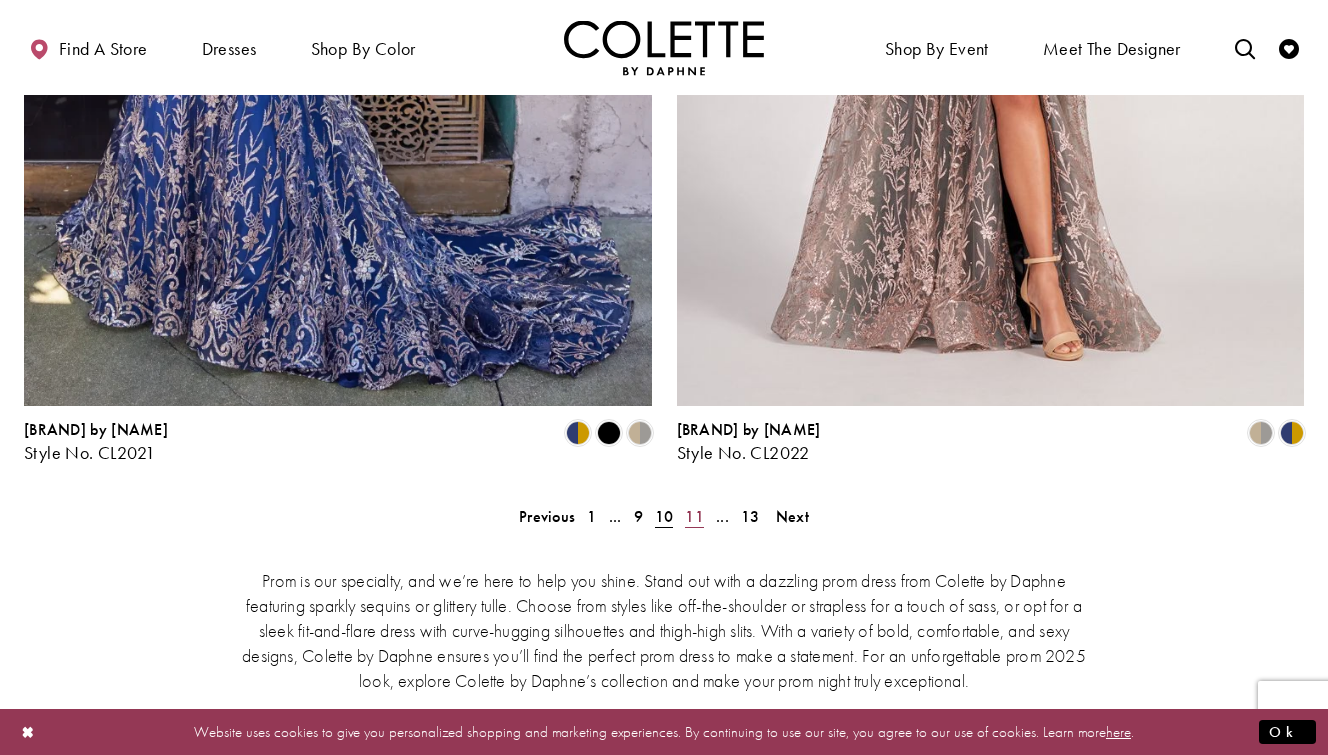 click on "11" at bounding box center [547, 516] 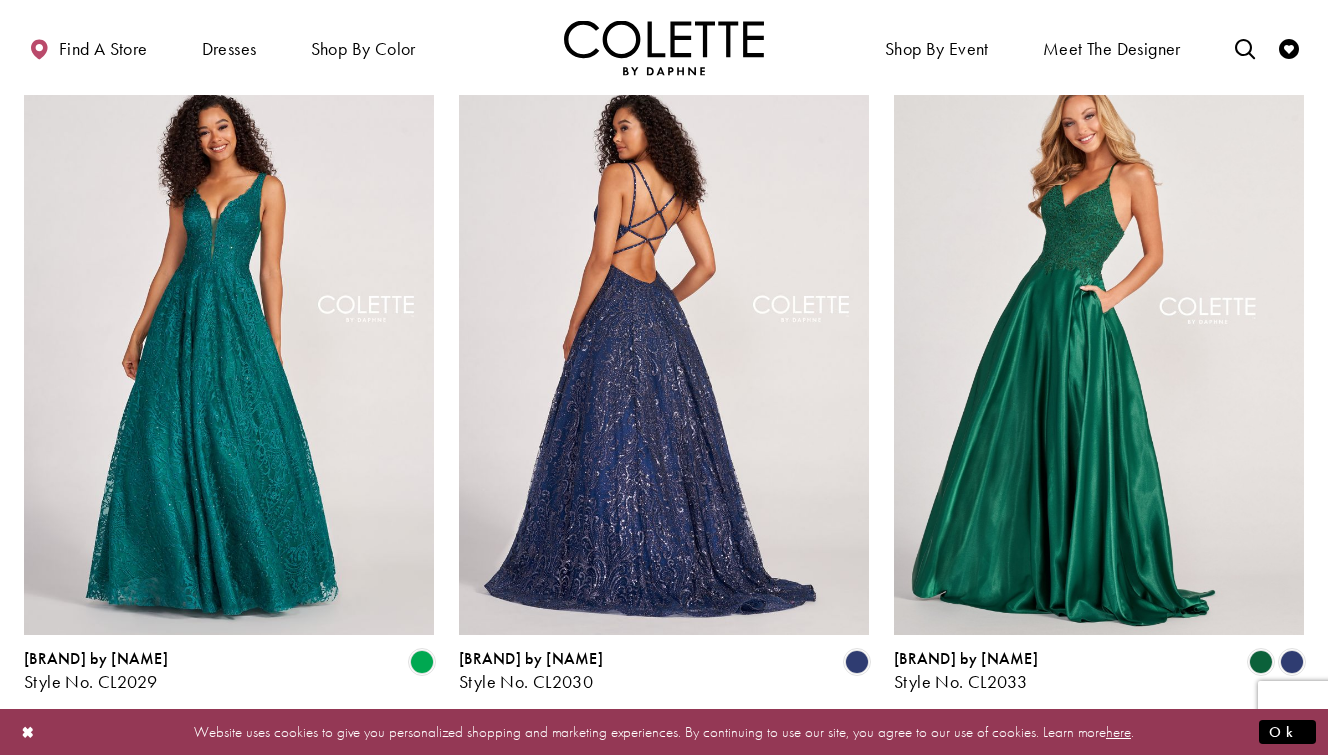 scroll, scrollTop: 1994, scrollLeft: 0, axis: vertical 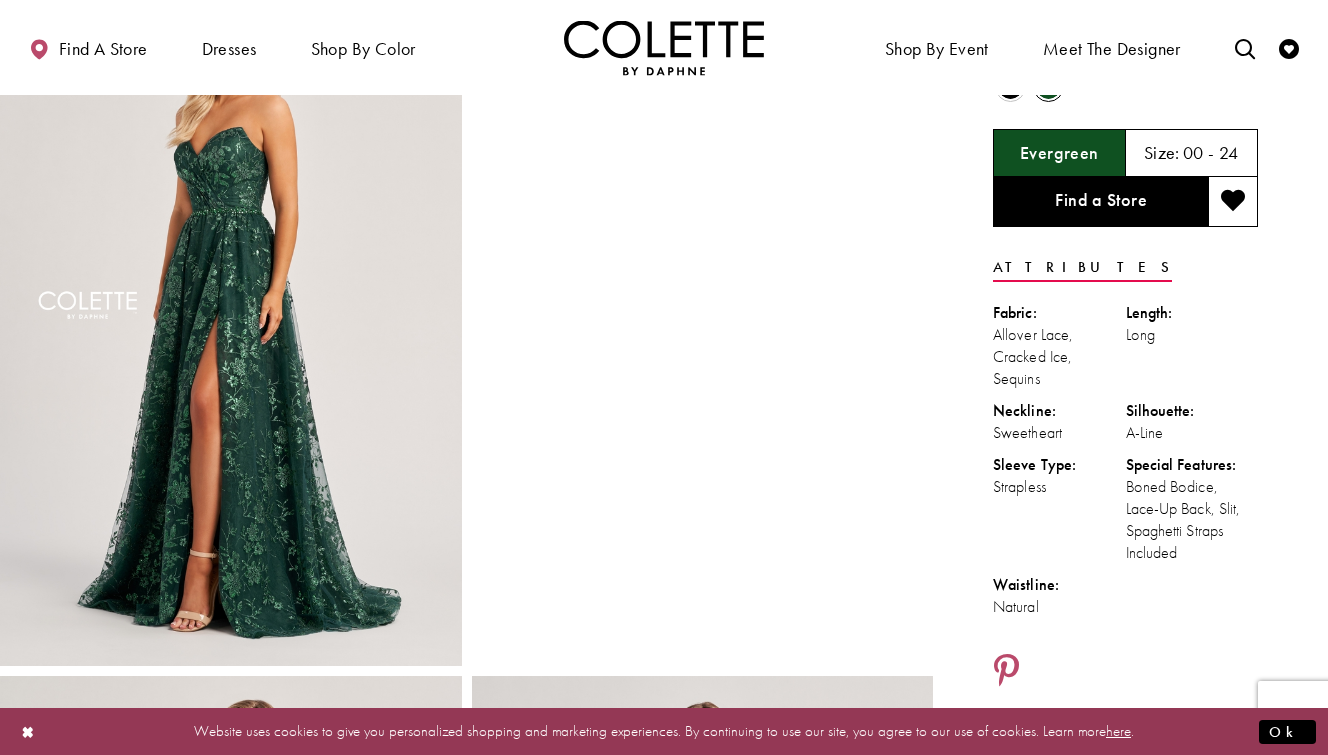click on "Size:" at bounding box center [1162, 152] 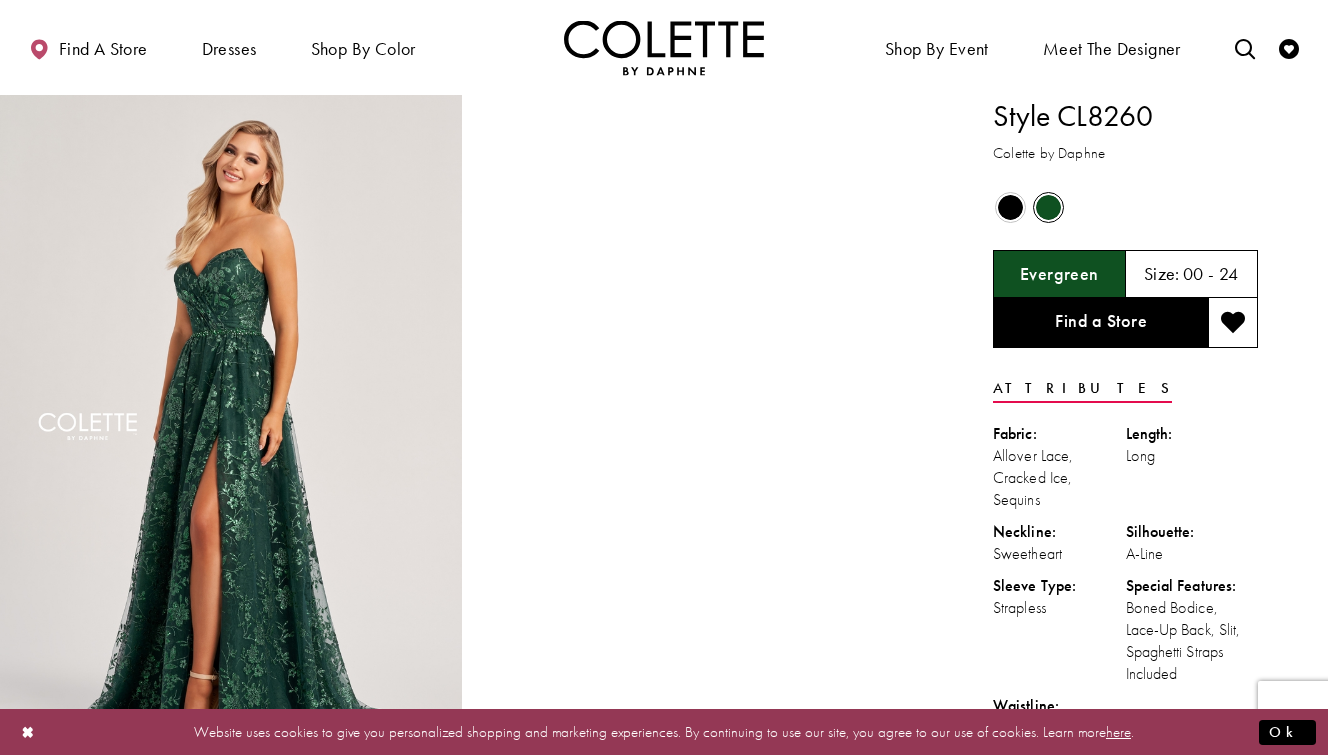 scroll, scrollTop: 0, scrollLeft: 0, axis: both 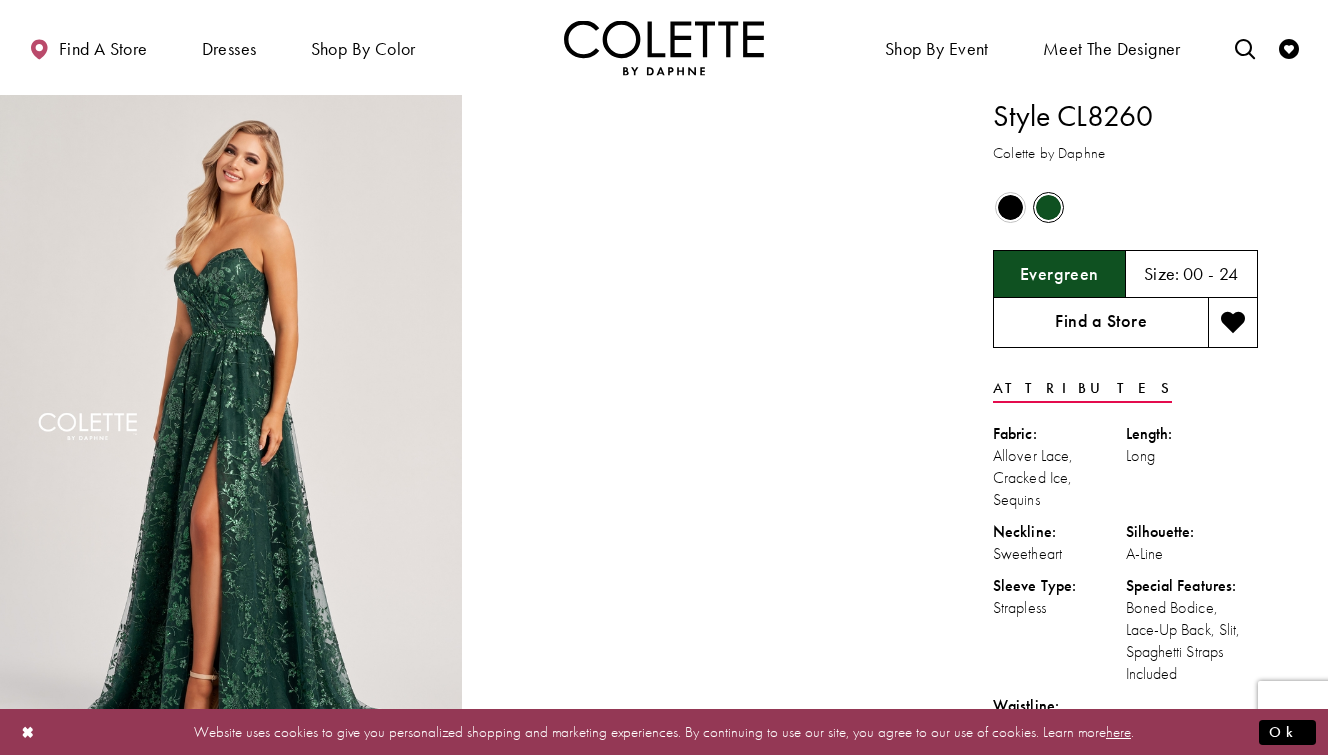 click on "Find a Store" at bounding box center [1100, 323] 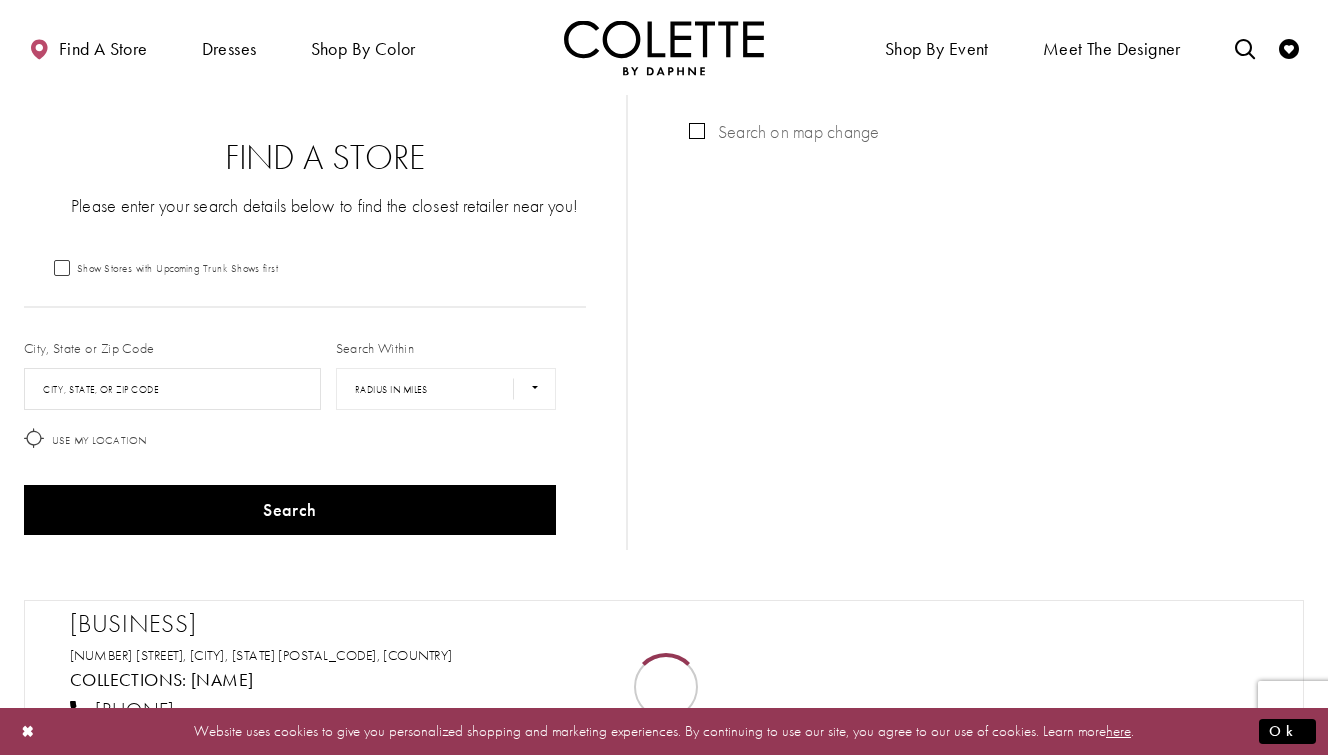 scroll, scrollTop: 0, scrollLeft: 0, axis: both 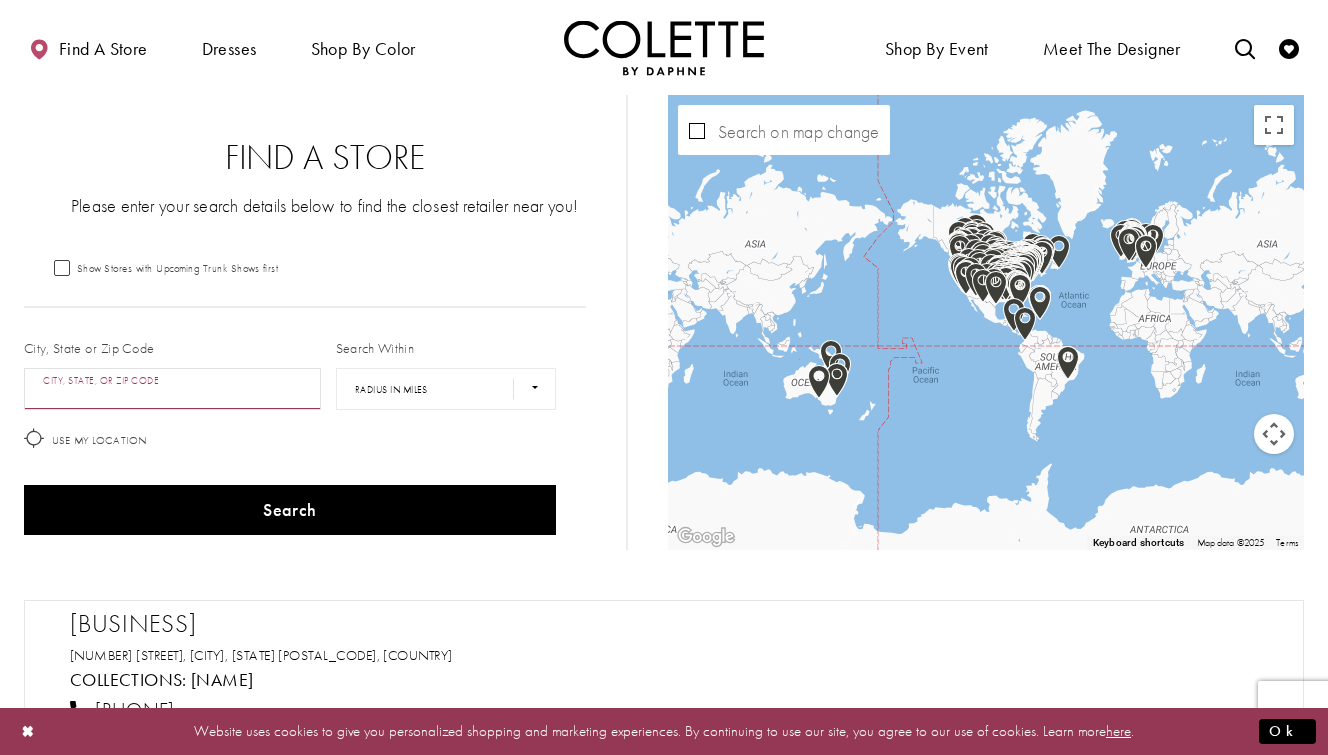 click at bounding box center (172, 389) 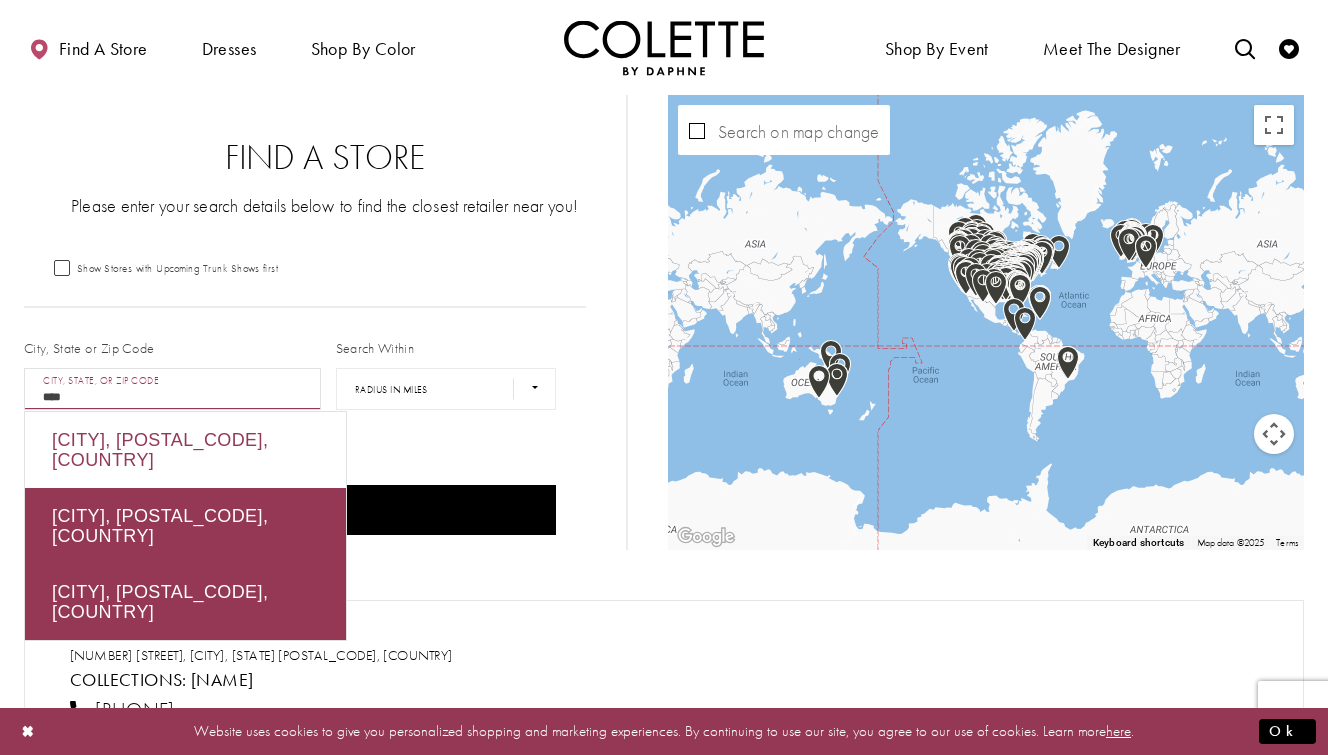 click on "[CITY], [POSTAL_CODE], [COUNTRY]" at bounding box center (185, 450) 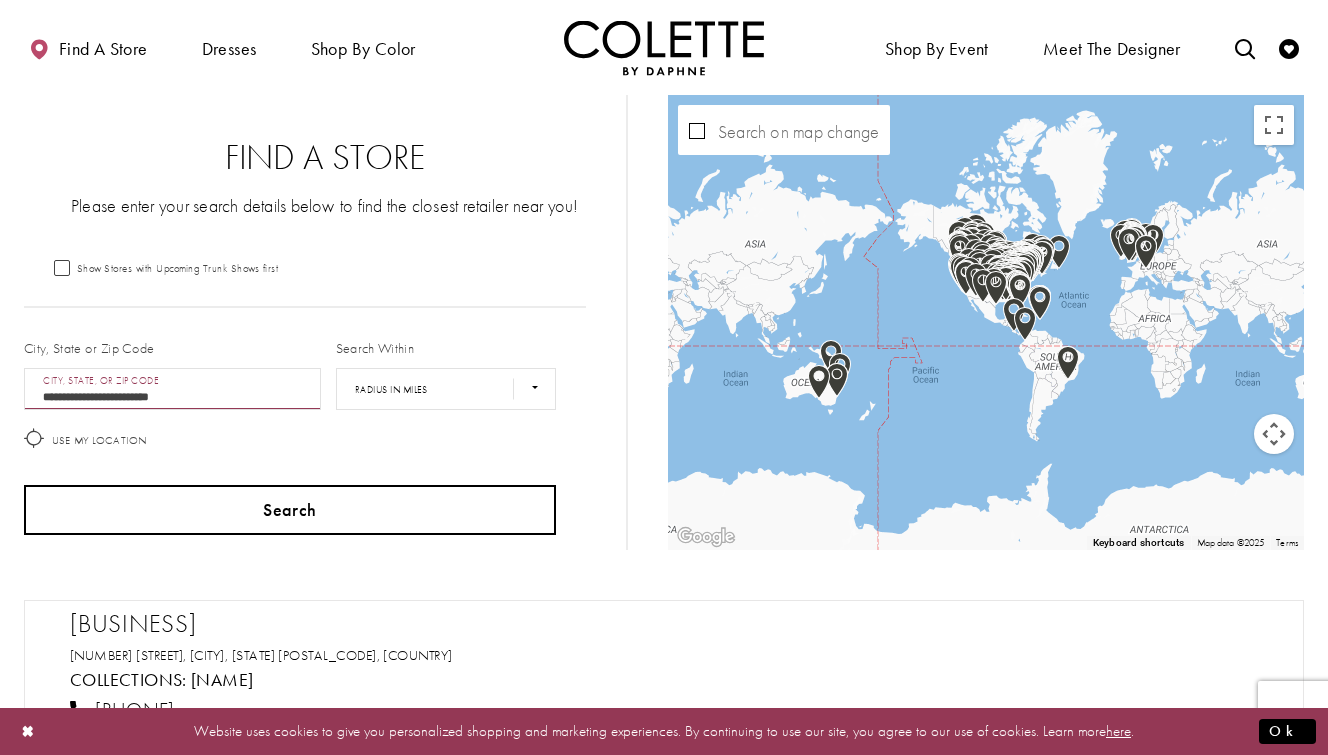 click on "Search" at bounding box center [290, 510] 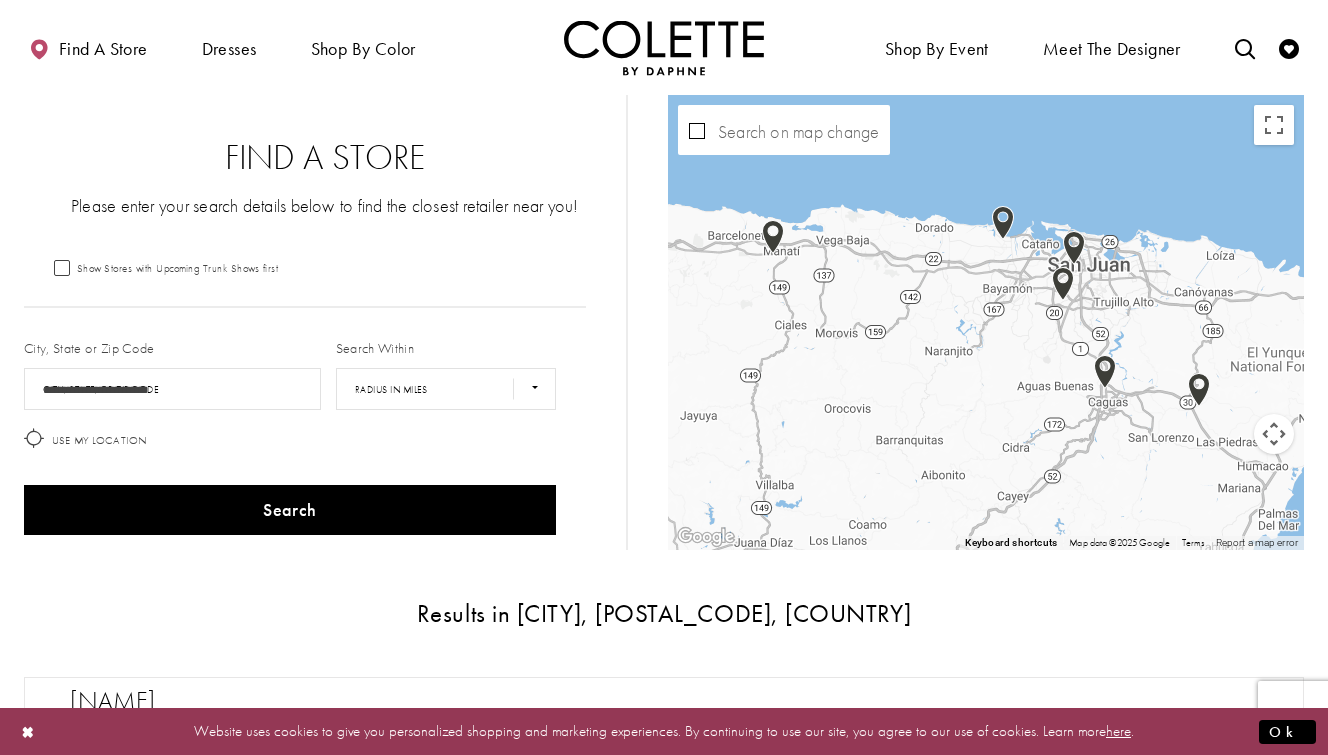 scroll, scrollTop: 0, scrollLeft: 0, axis: both 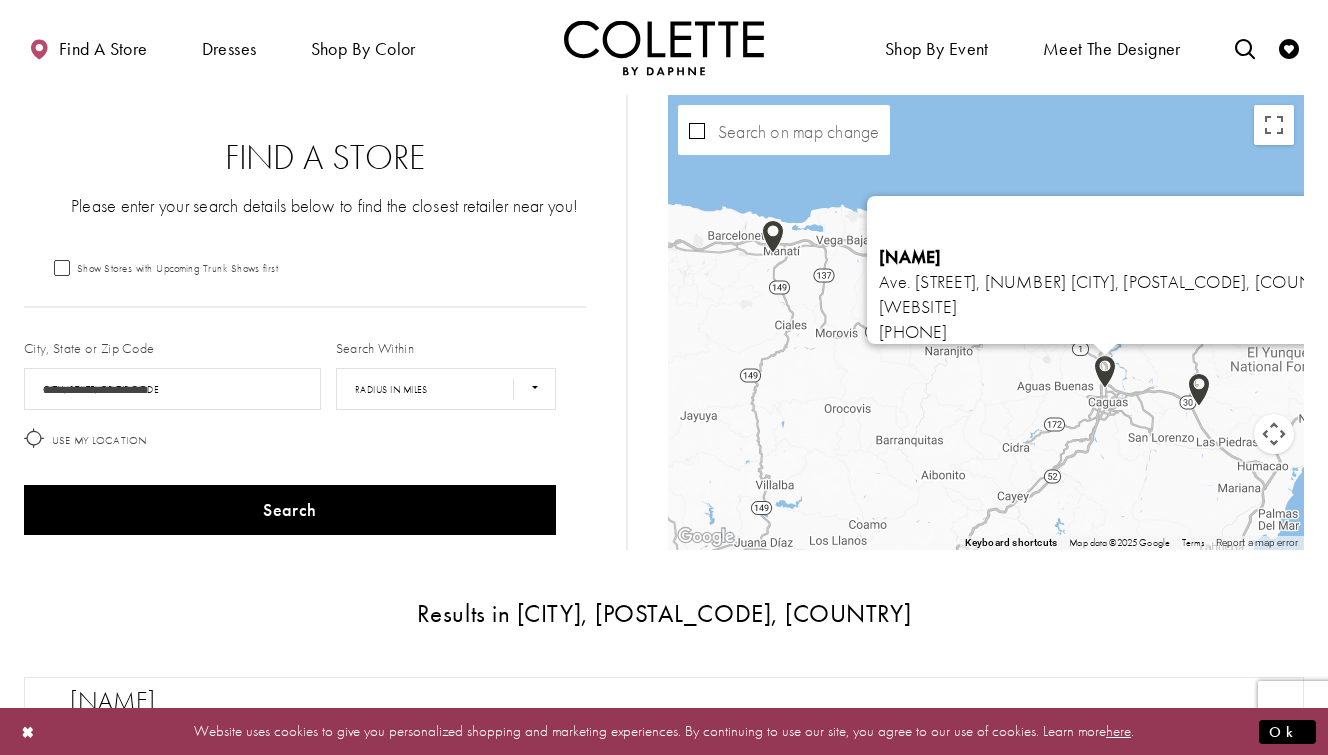 click at bounding box center (680, 215) 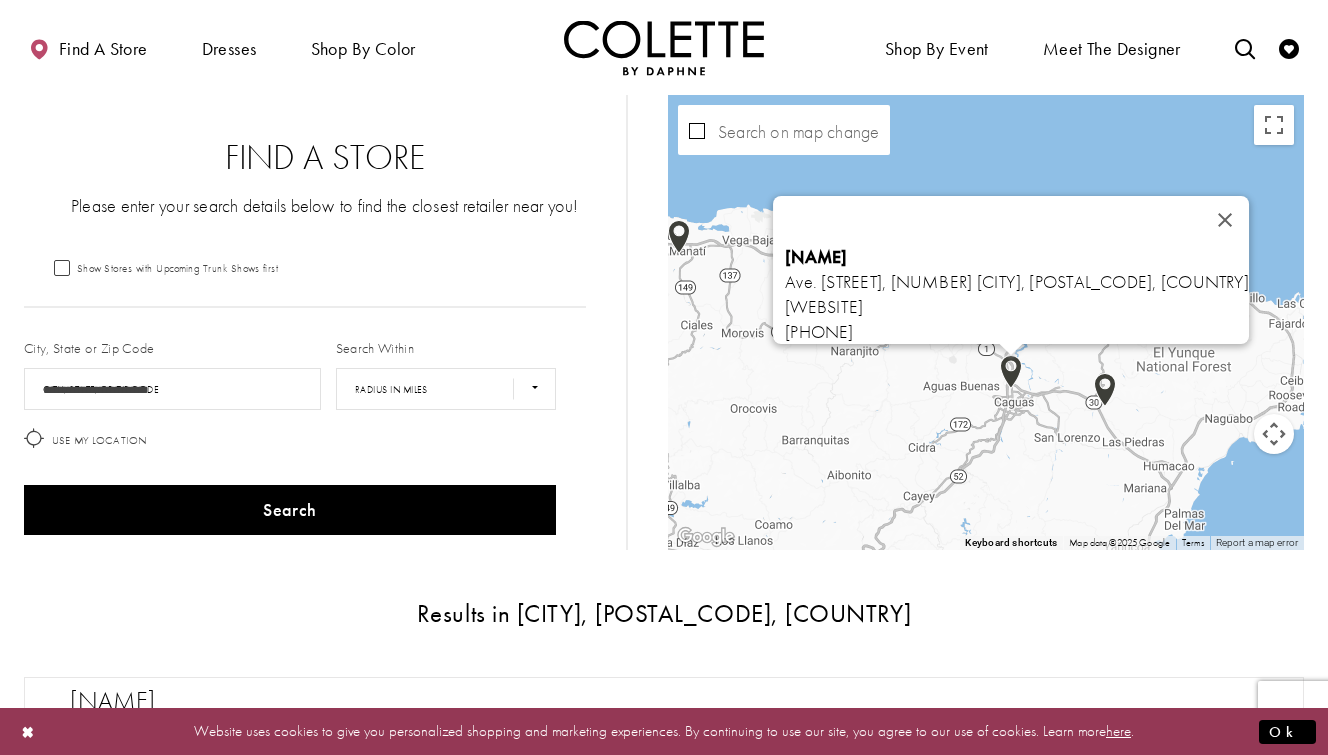 click at bounding box center (586, 215) 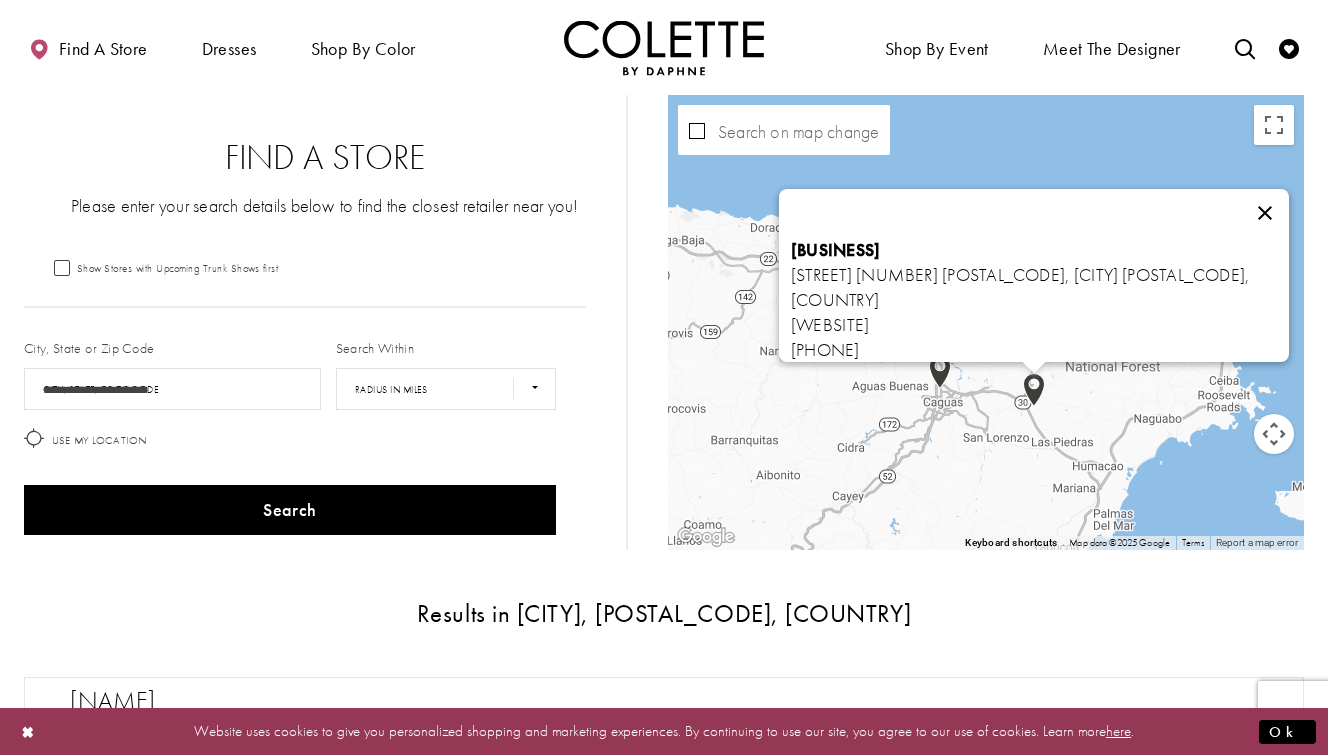 click at bounding box center [1265, 213] 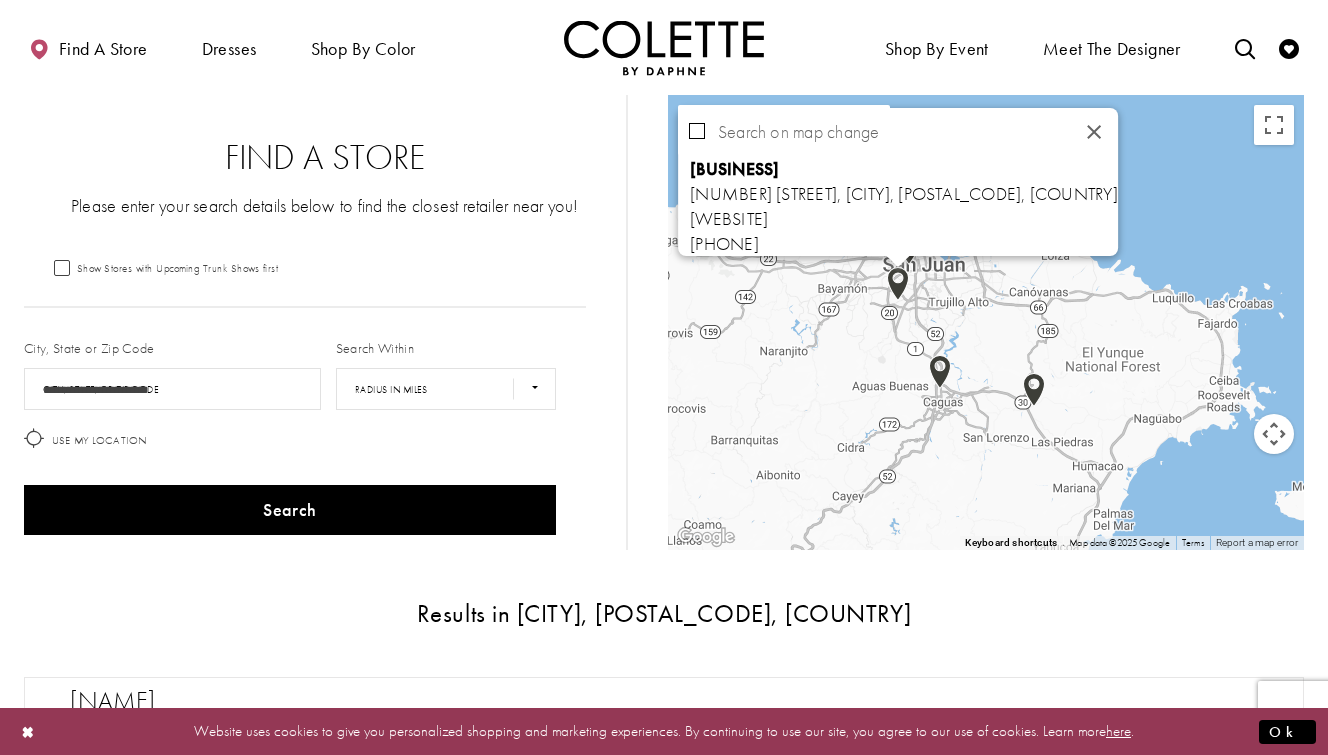 click at bounding box center (515, 215) 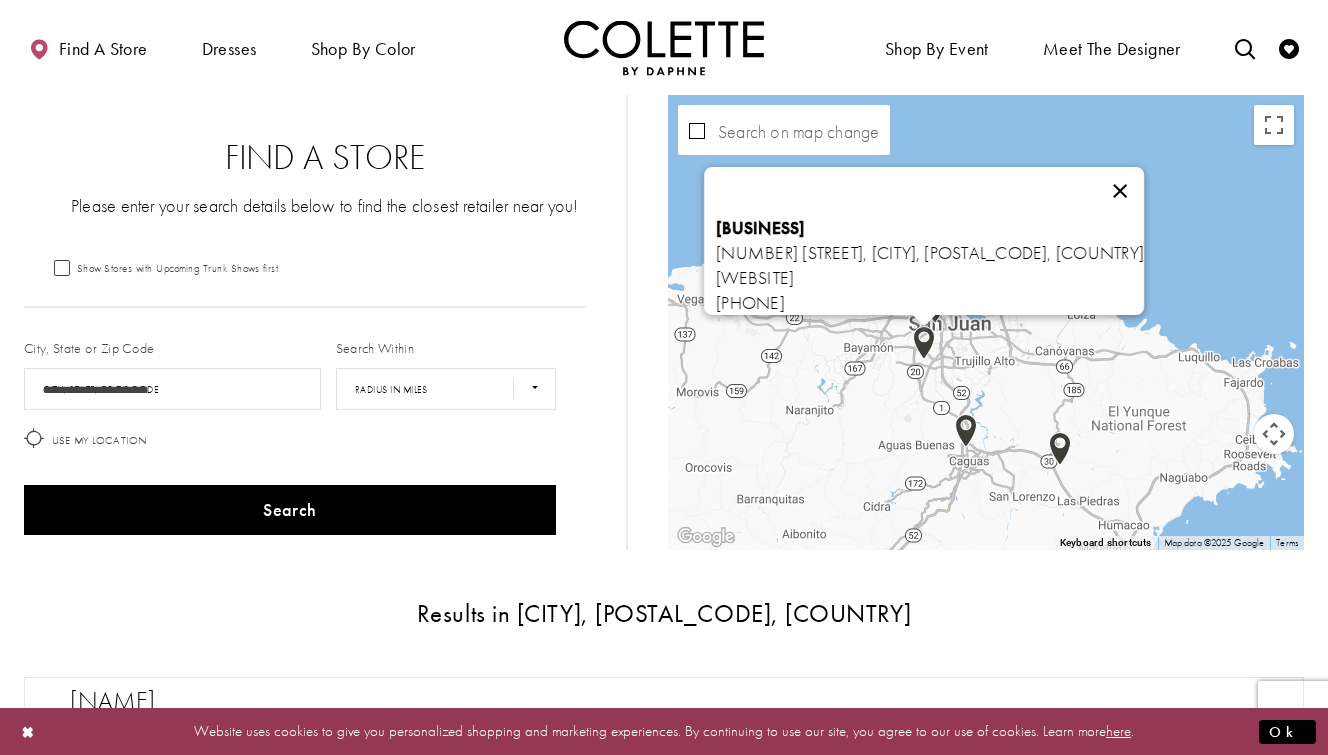 click at bounding box center (1120, 191) 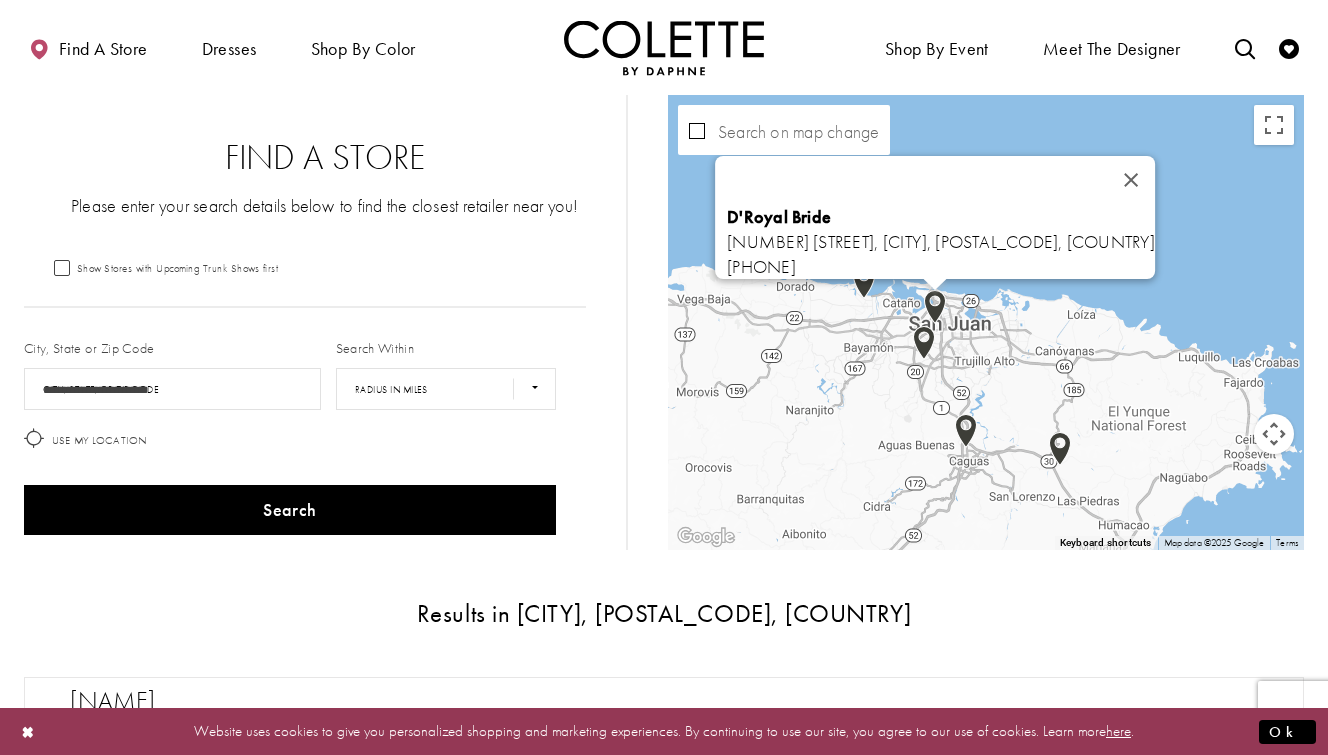 click at bounding box center (541, 274) 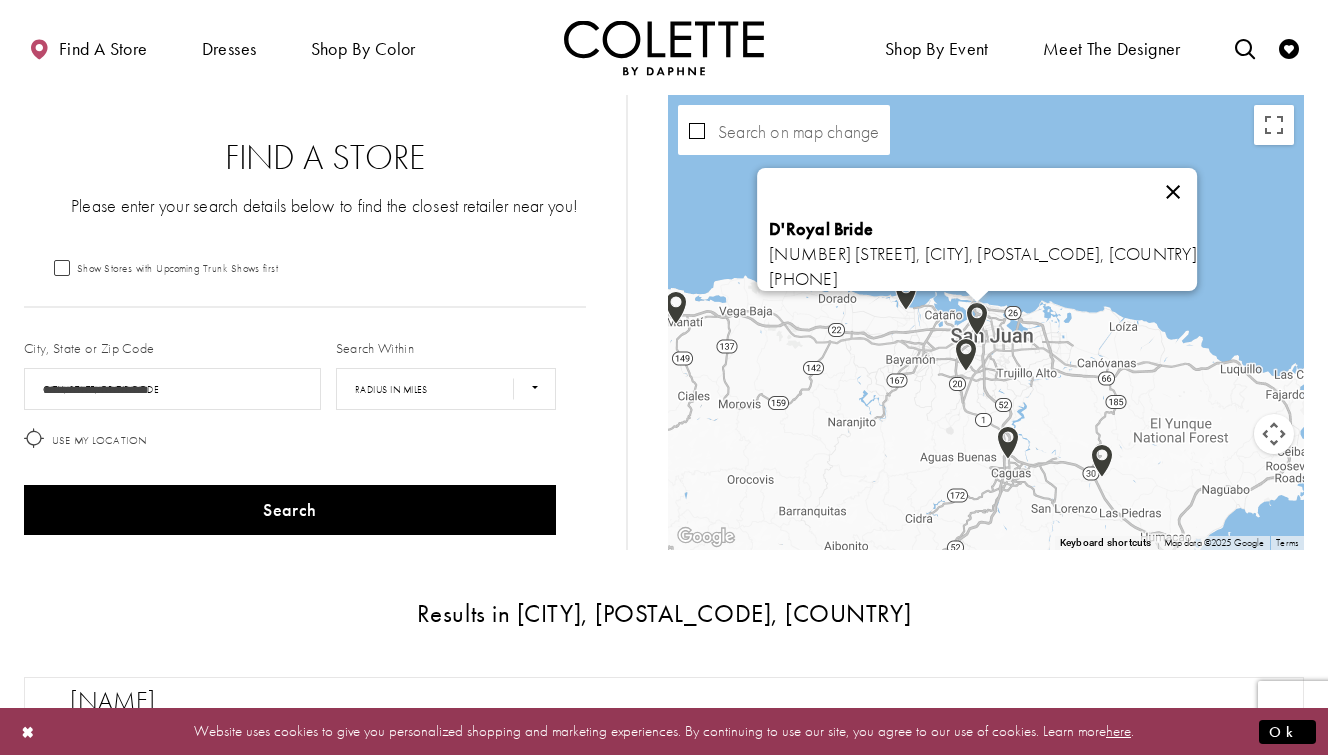 click at bounding box center (1173, 192) 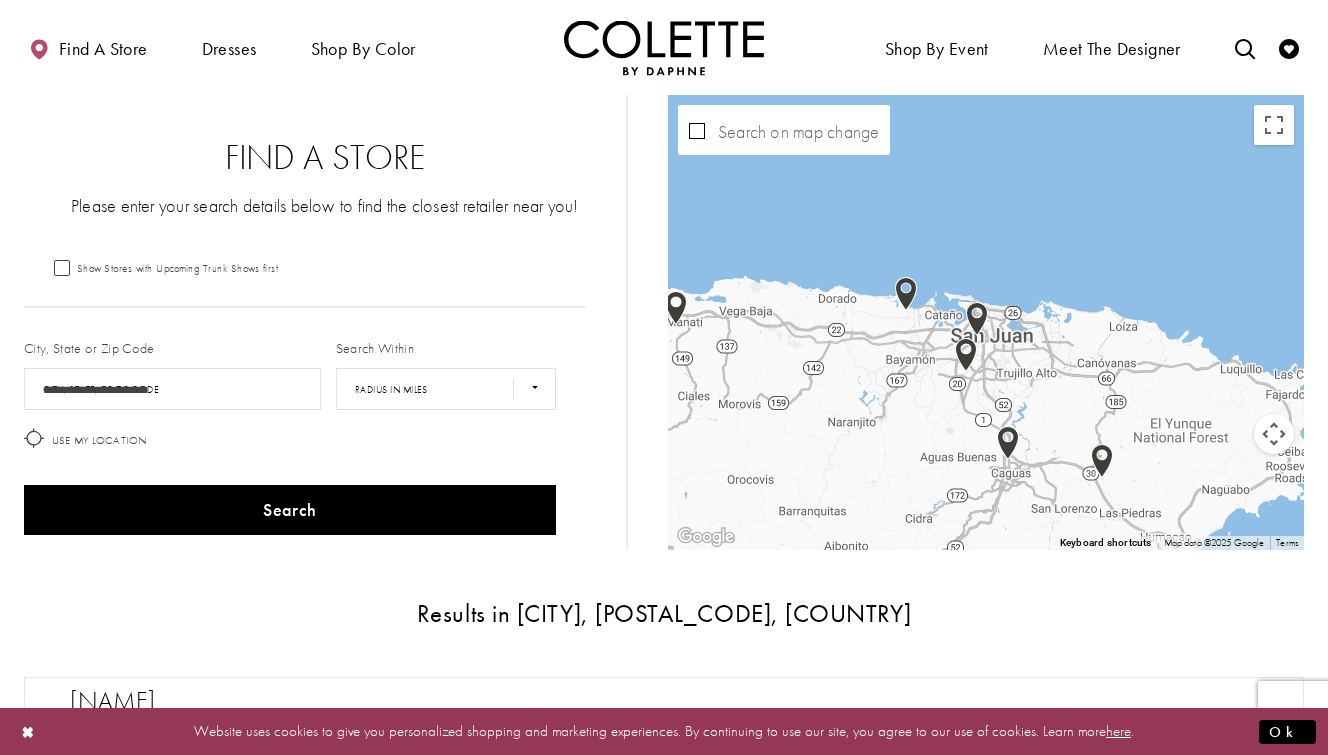 click at bounding box center (583, 286) 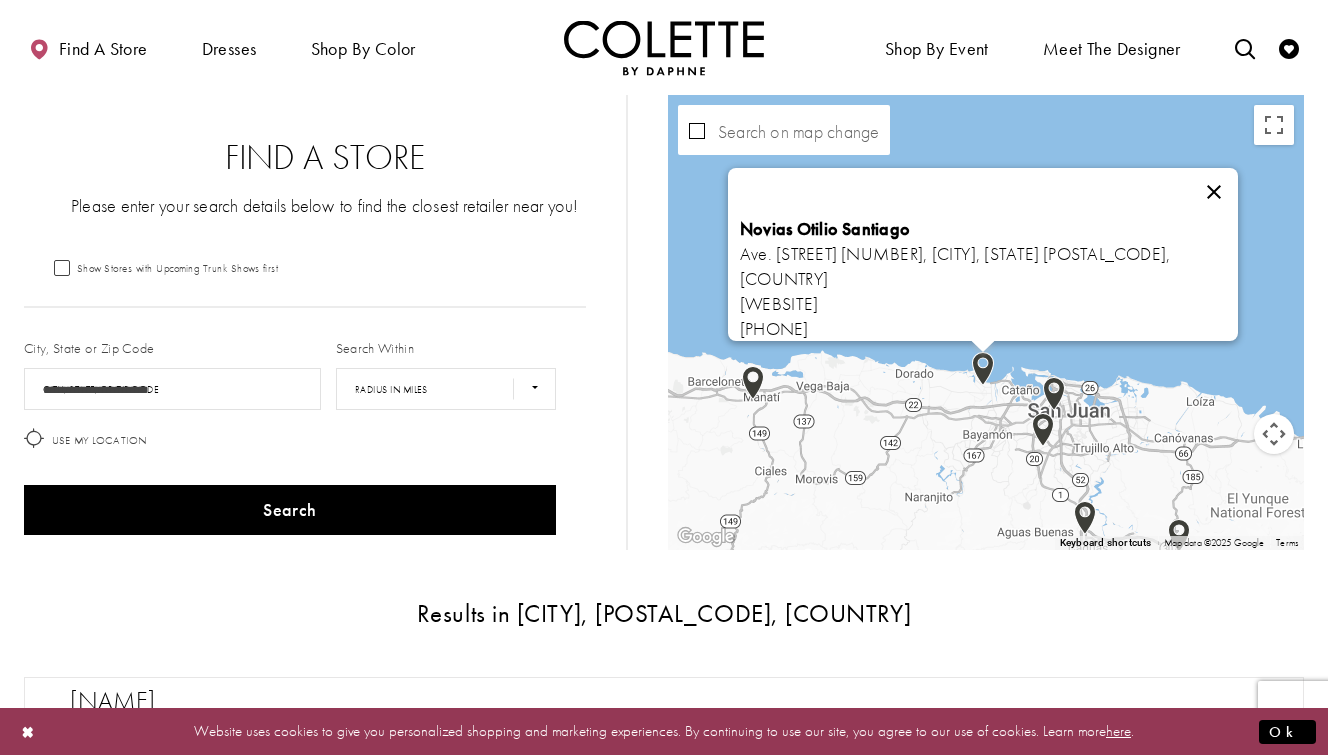 click at bounding box center [1214, 192] 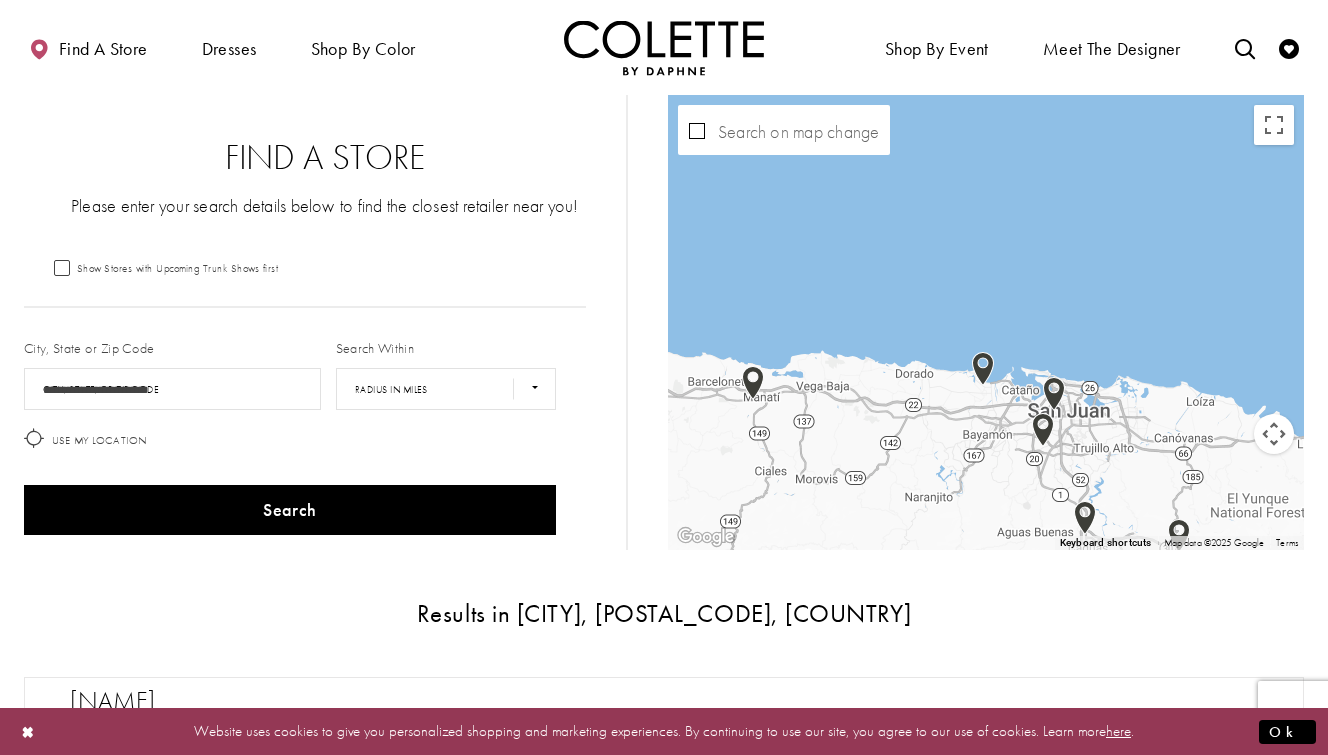 click at bounding box center [660, 361] 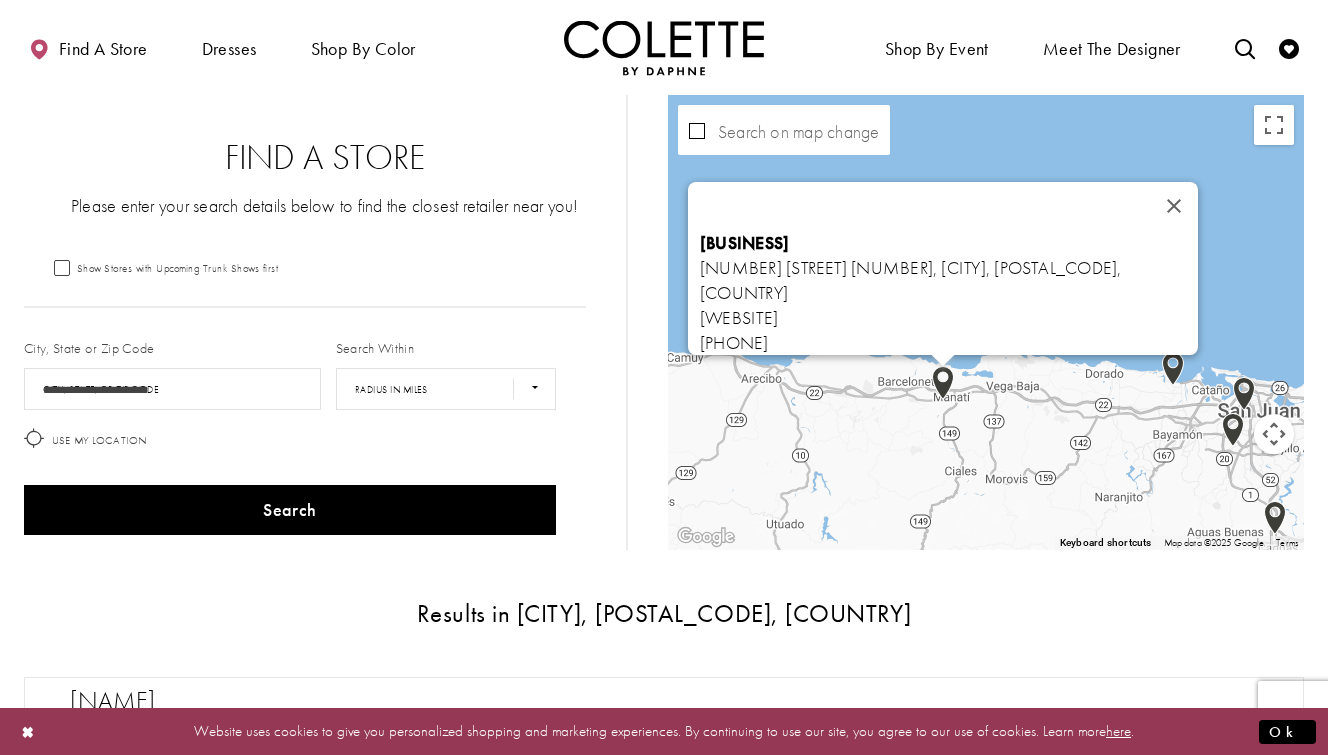 scroll, scrollTop: 0, scrollLeft: 0, axis: both 